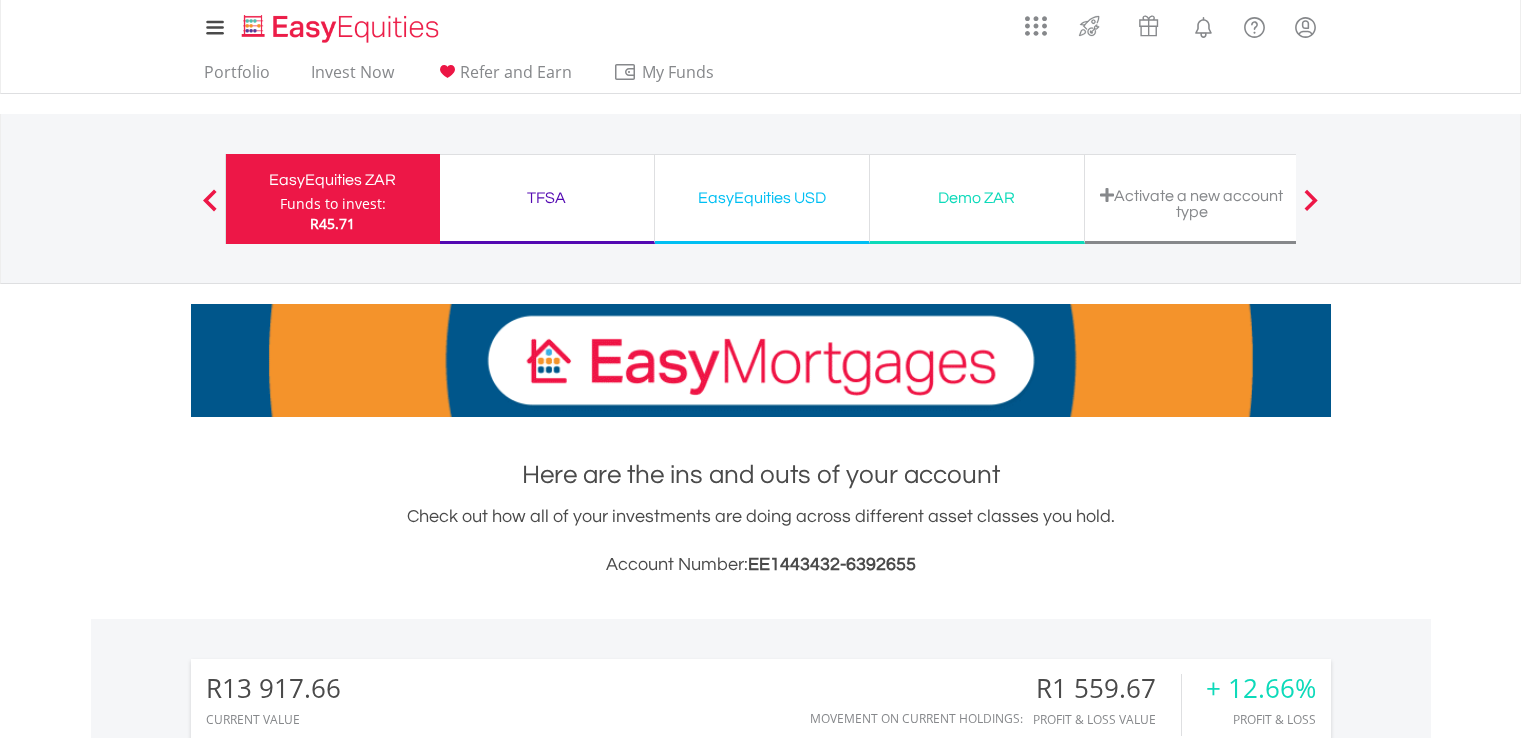 scroll, scrollTop: 364, scrollLeft: 0, axis: vertical 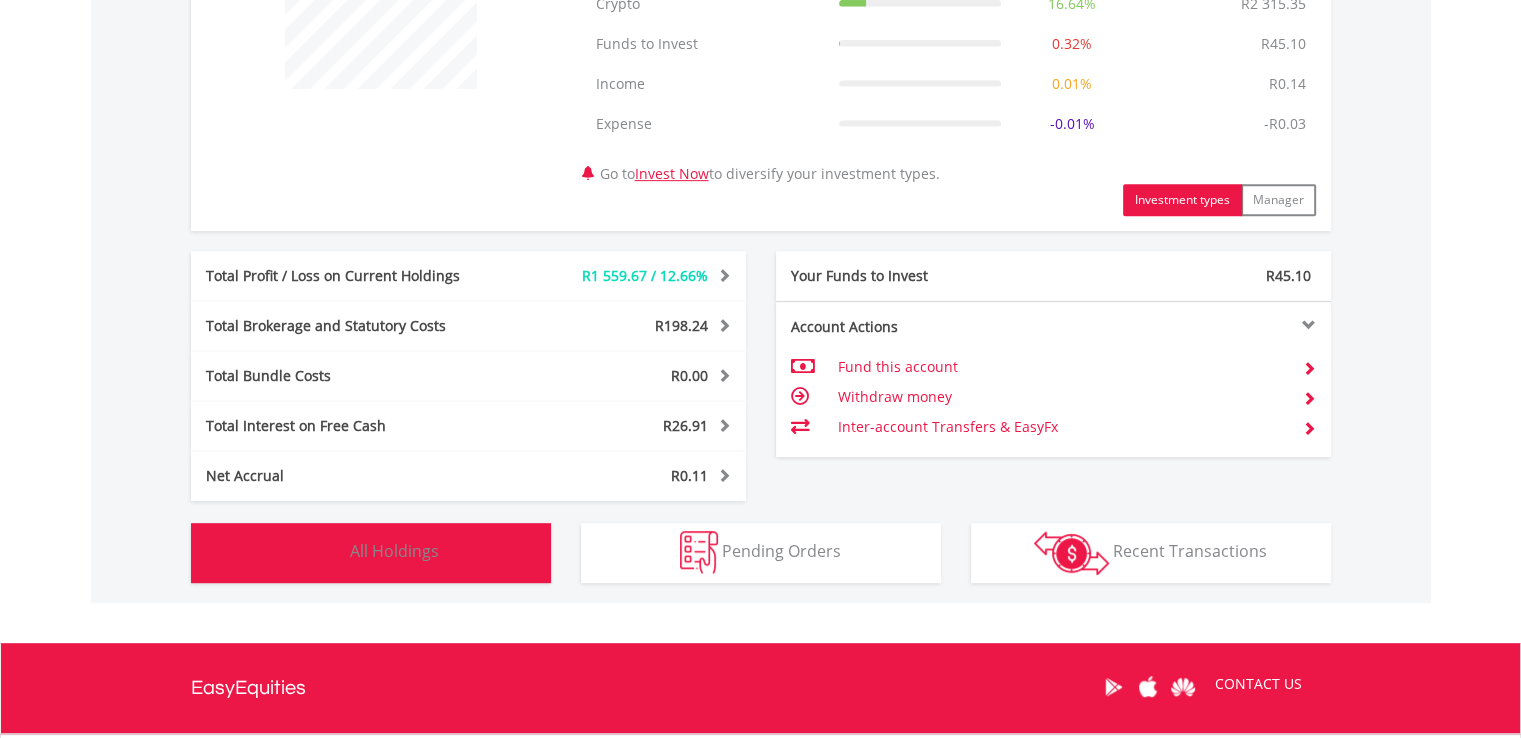 click on "Holdings
All Holdings" at bounding box center [371, 553] 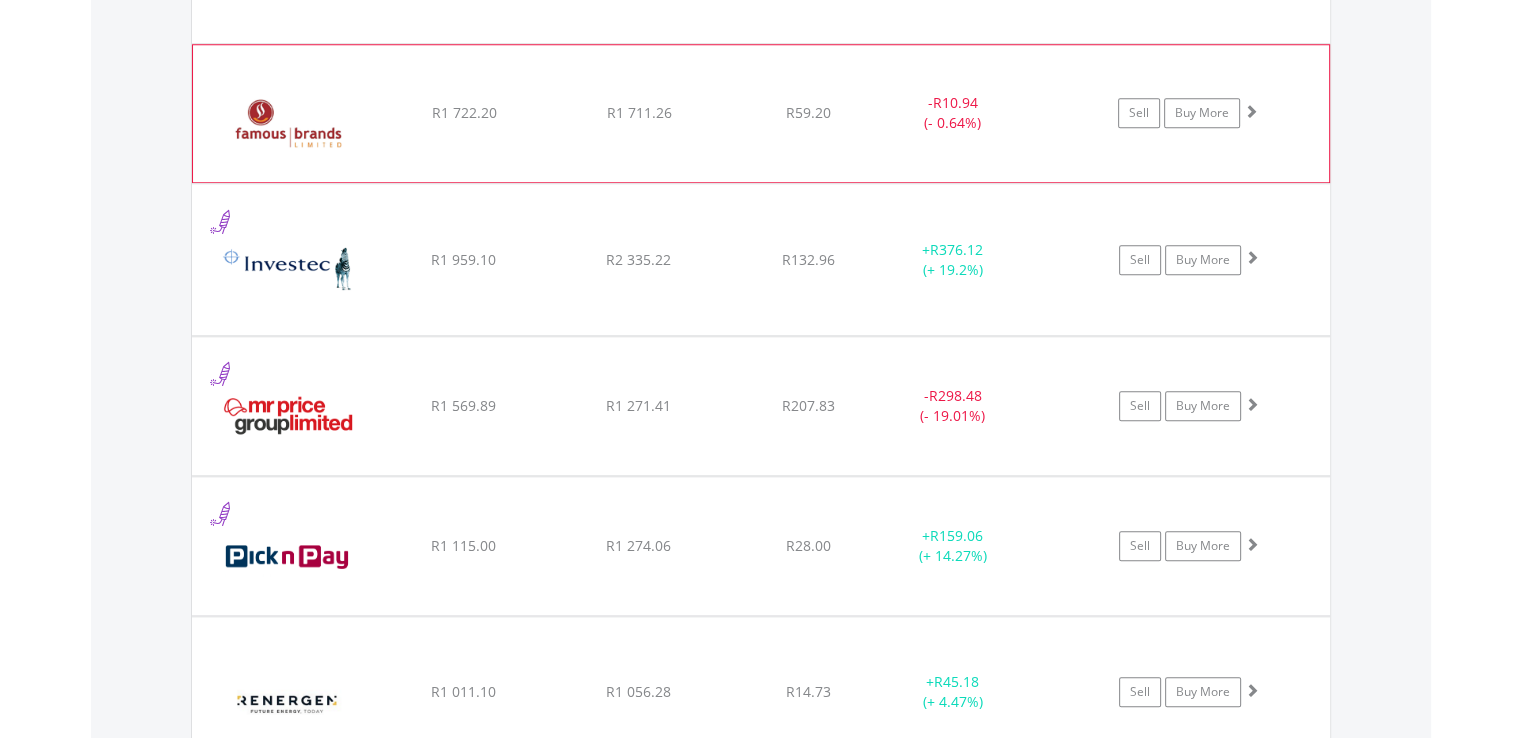 scroll, scrollTop: 1880, scrollLeft: 0, axis: vertical 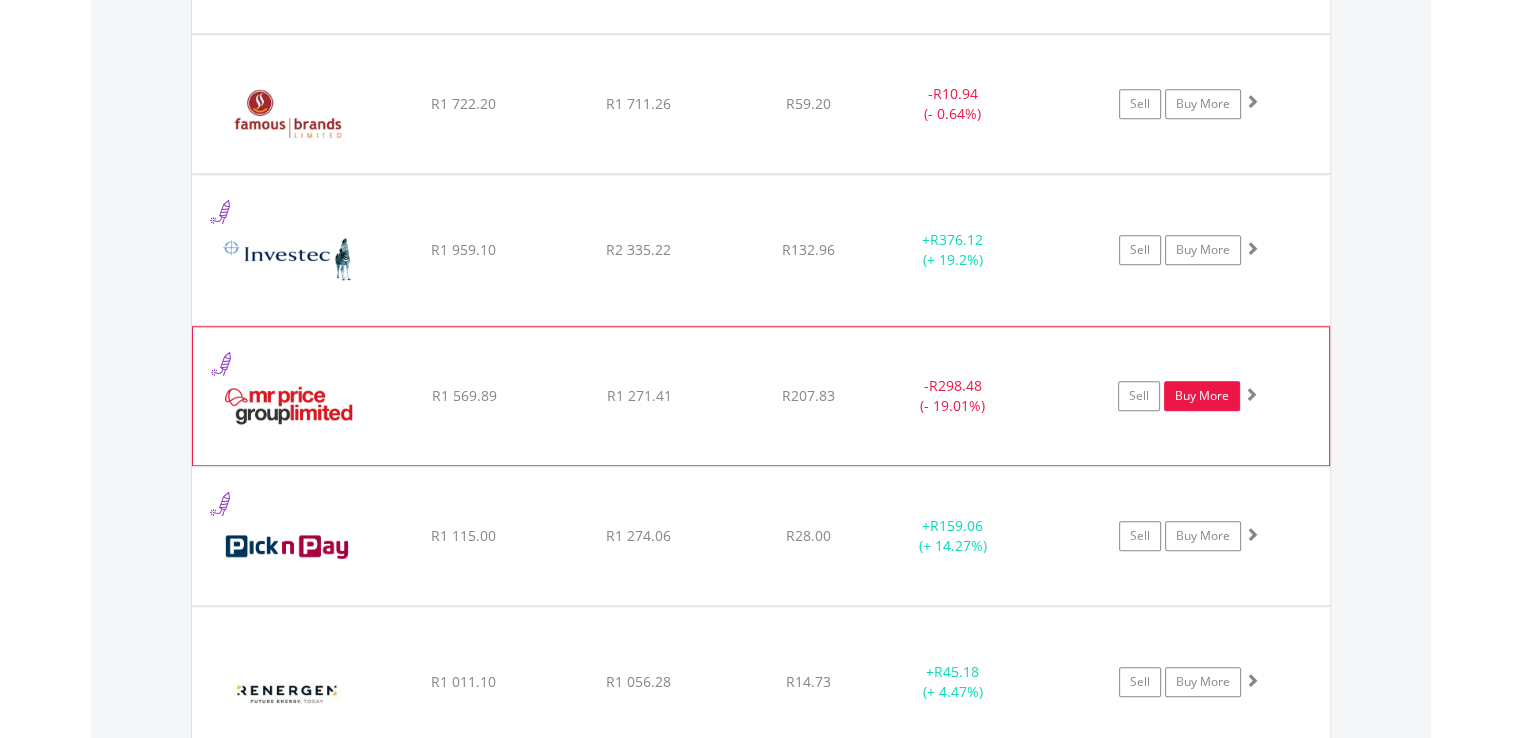 click on "Buy More" at bounding box center [1202, 396] 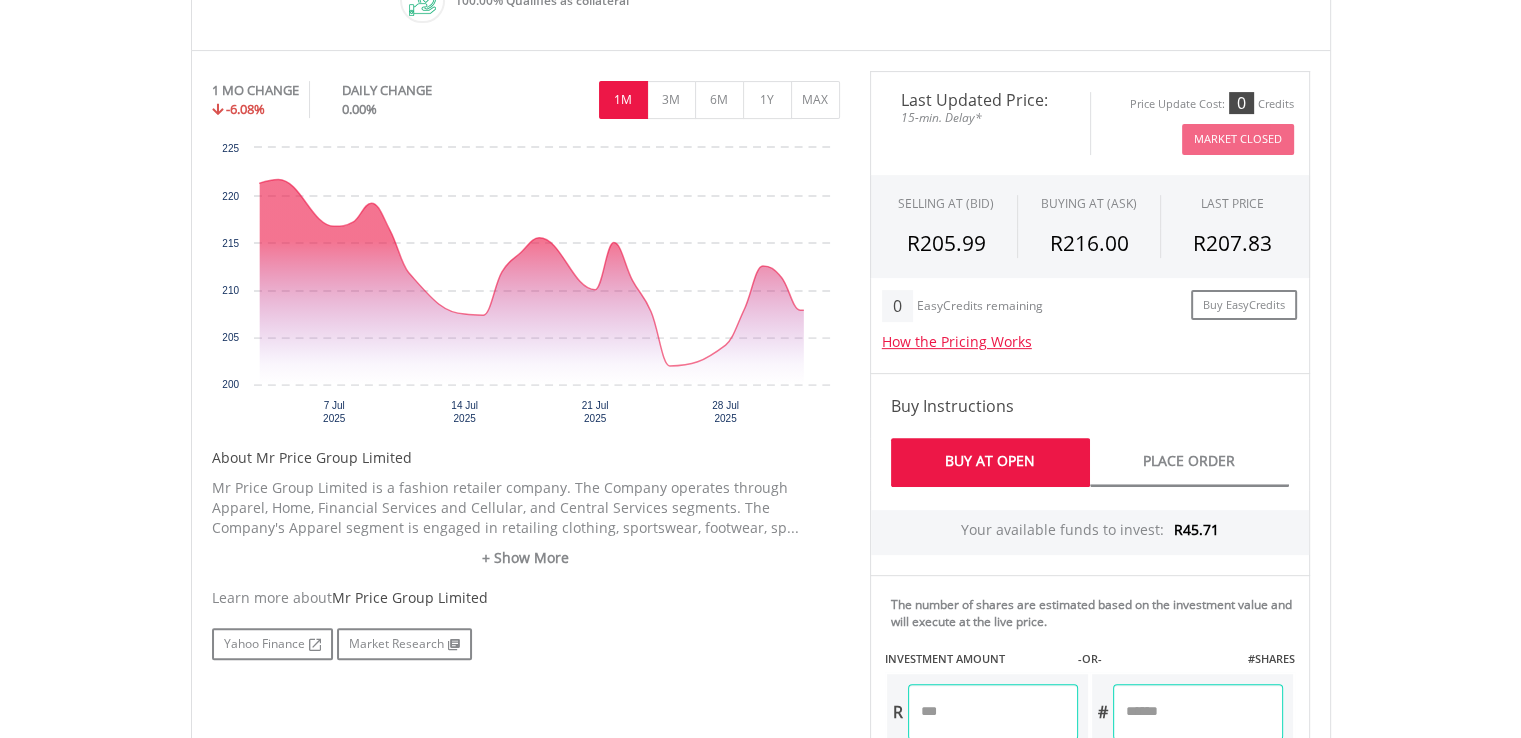 scroll, scrollTop: 880, scrollLeft: 0, axis: vertical 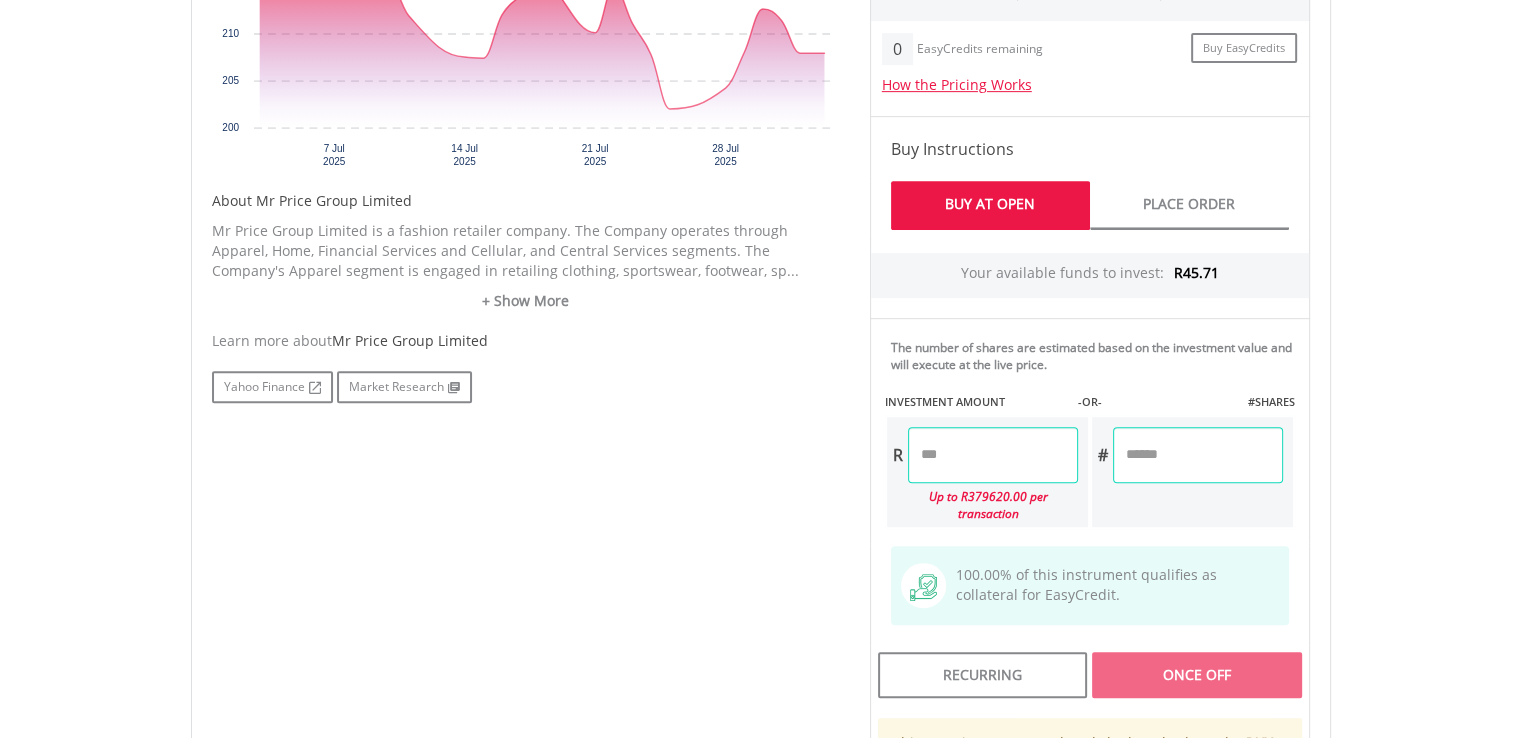 click at bounding box center [993, 455] 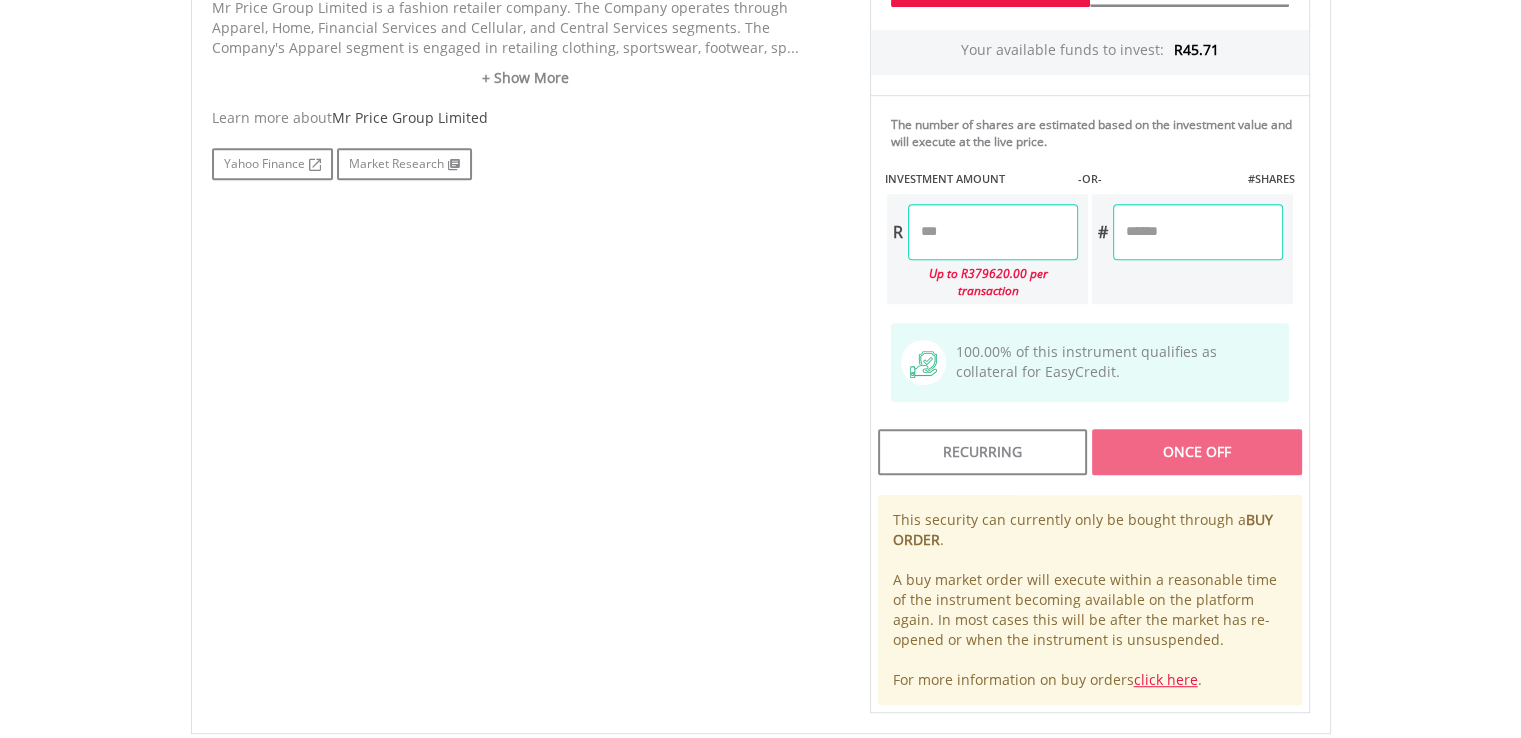 scroll, scrollTop: 1104, scrollLeft: 0, axis: vertical 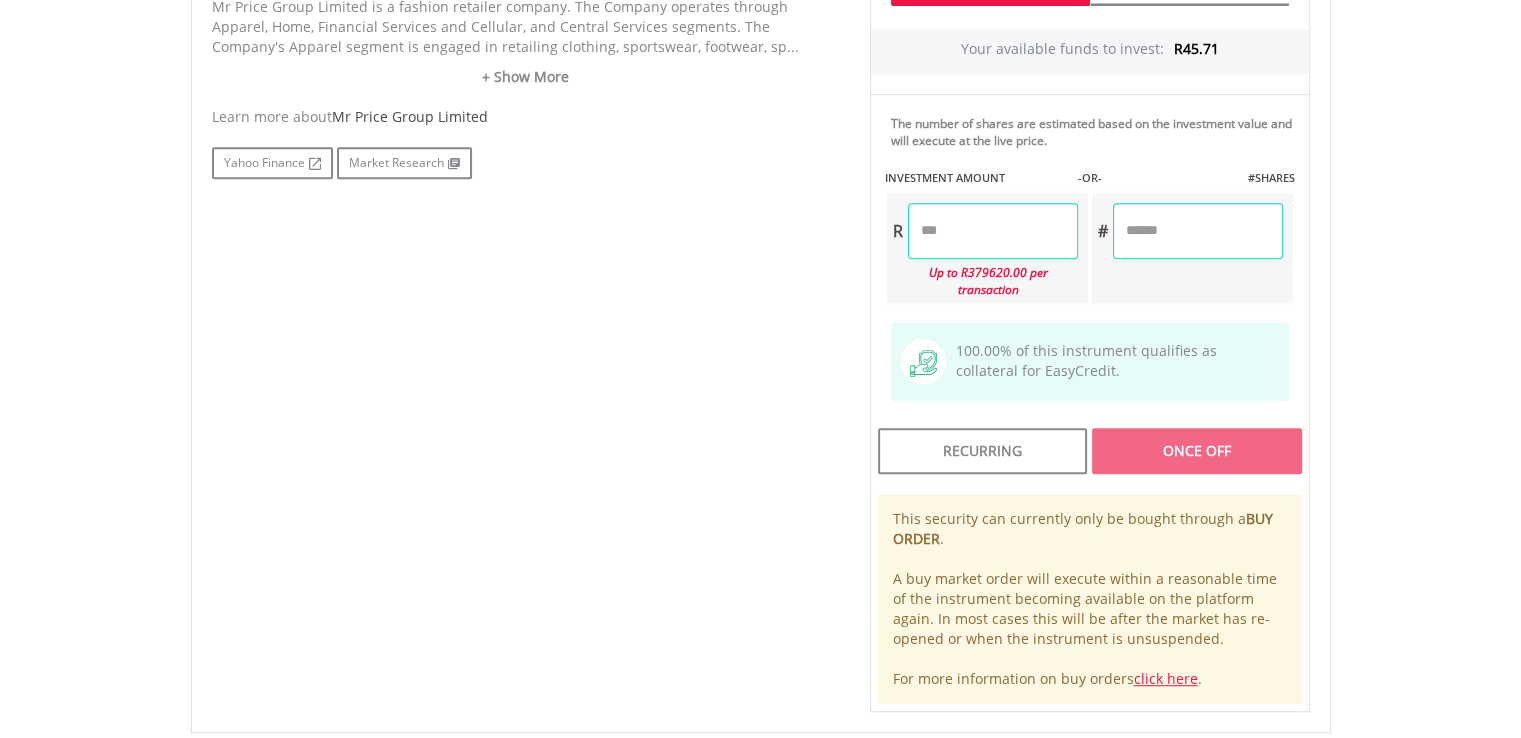 click on "Once Off" at bounding box center [1196, 451] 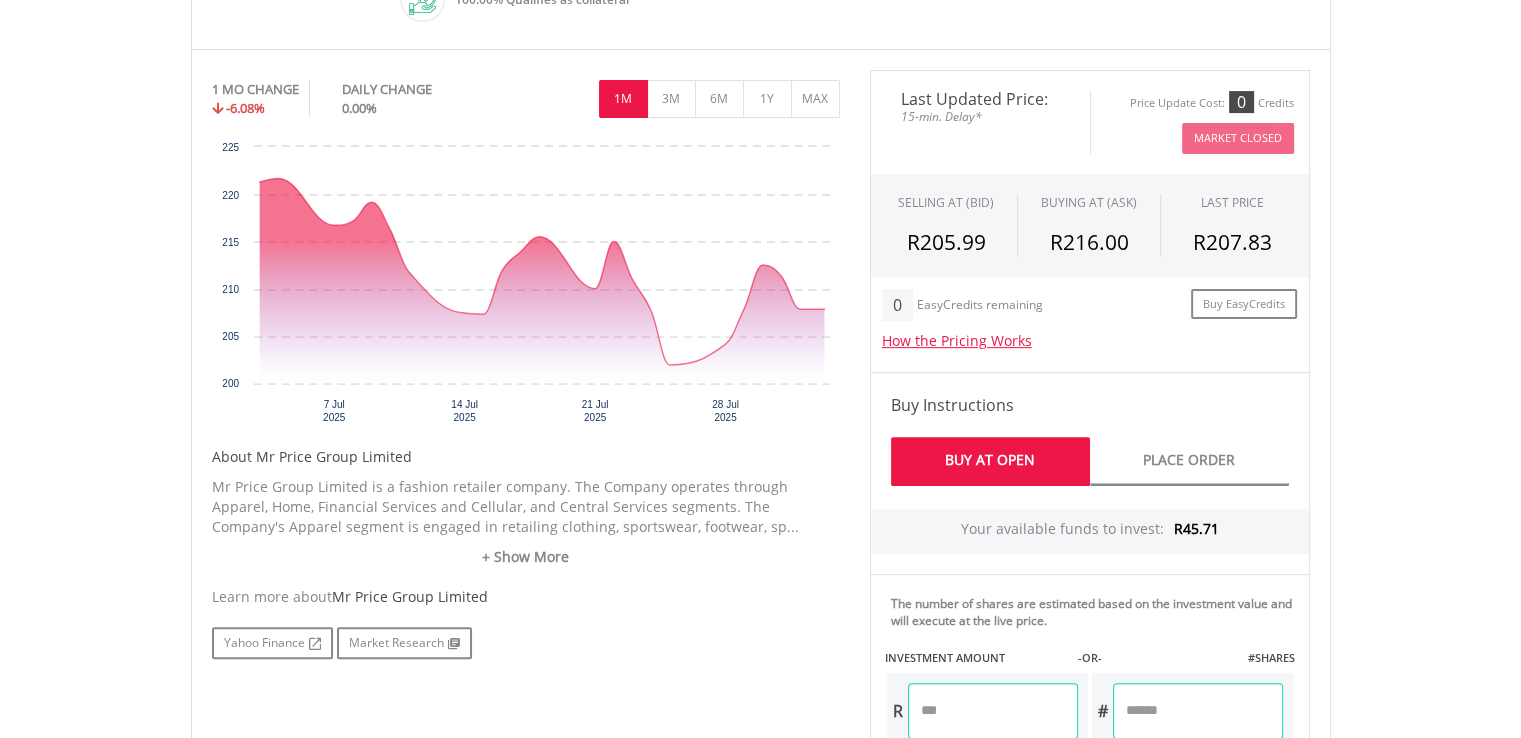 scroll, scrollTop: 624, scrollLeft: 0, axis: vertical 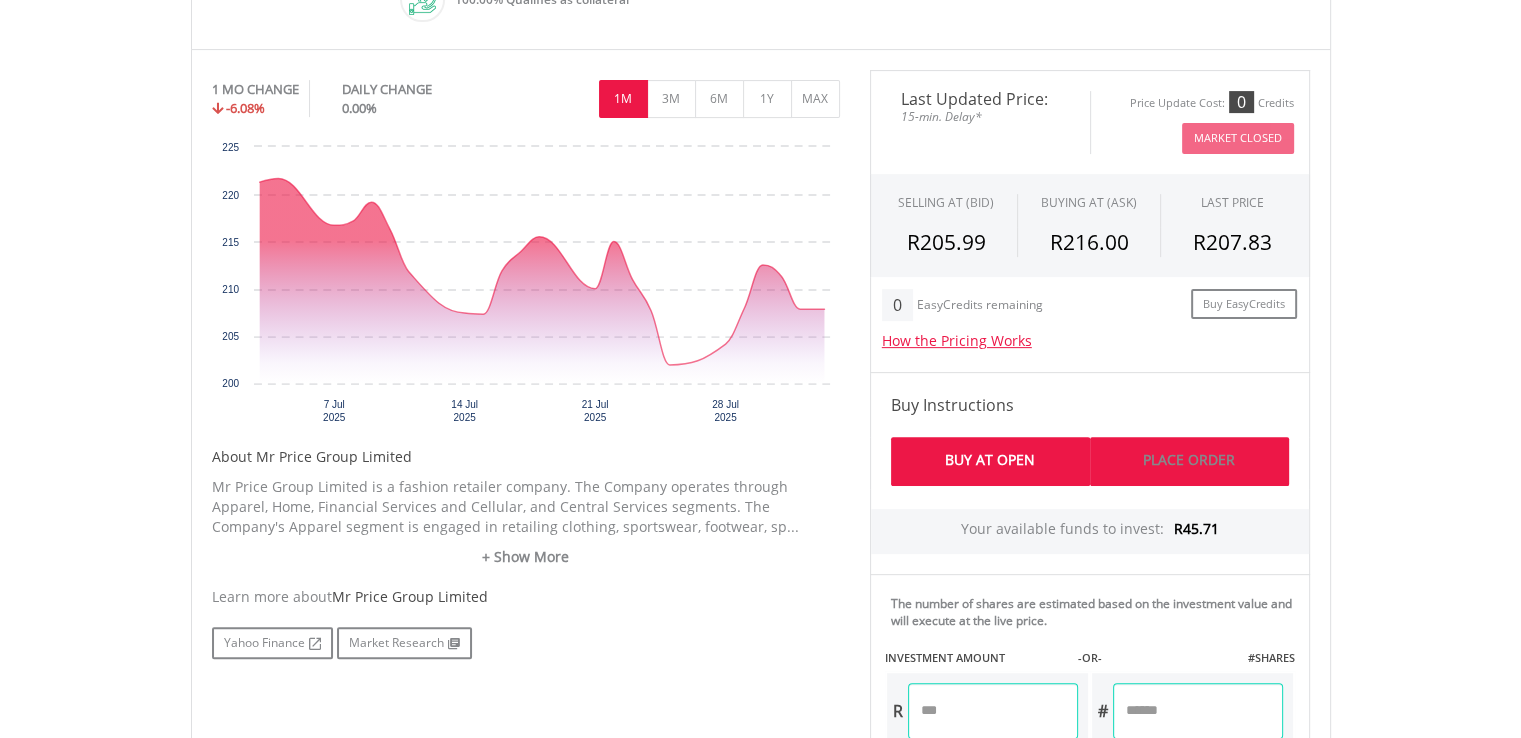 click on "Place Order" at bounding box center (1189, 461) 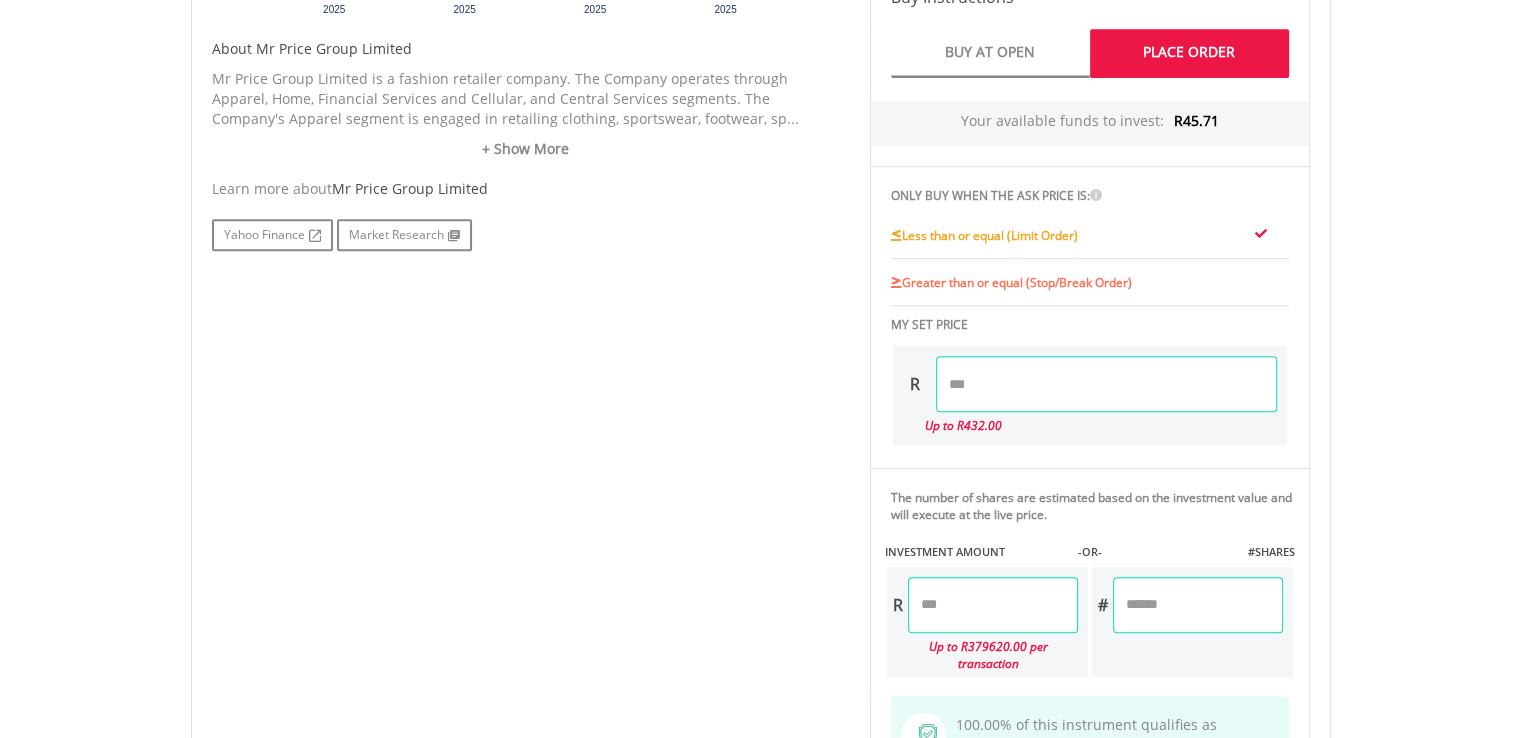 scroll, scrollTop: 1032, scrollLeft: 0, axis: vertical 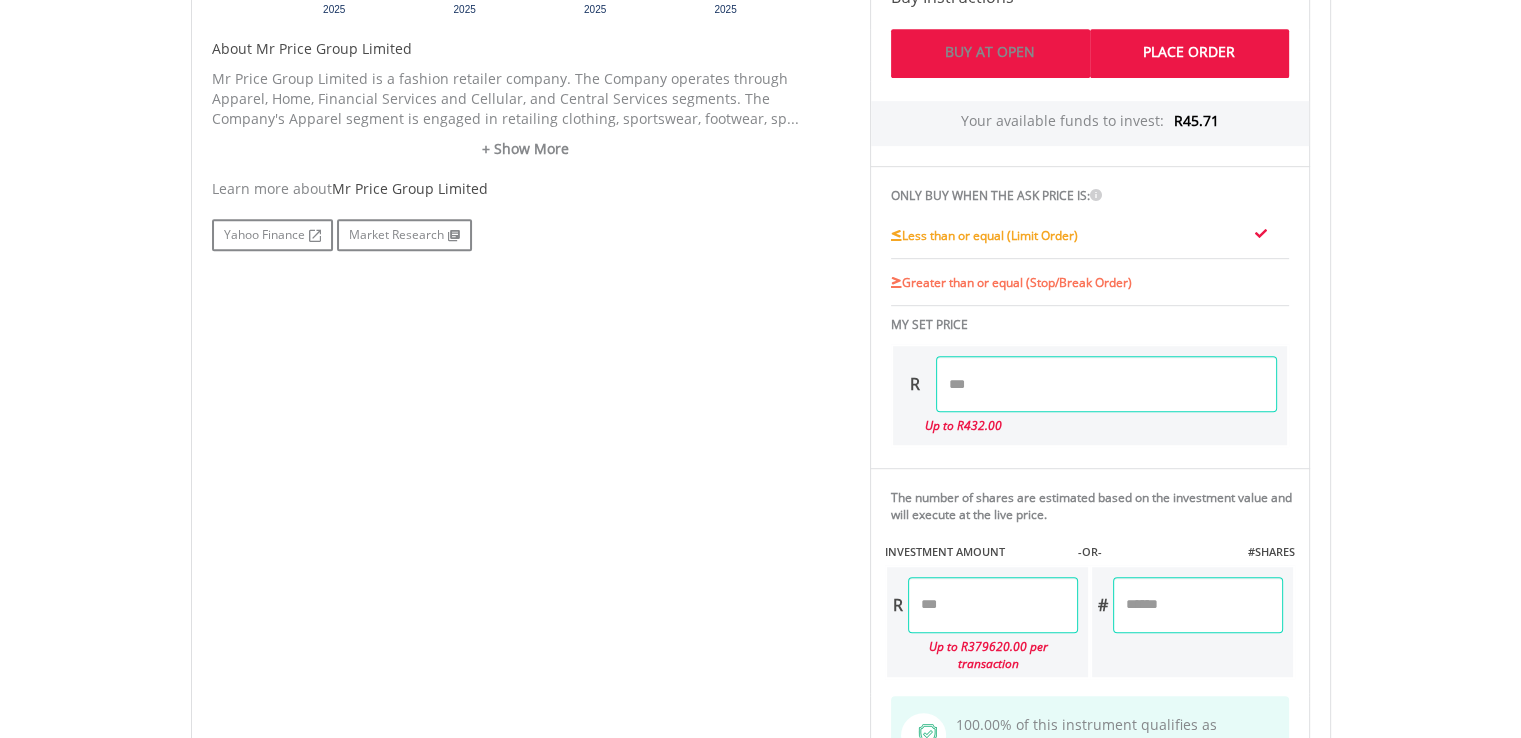 click on "Buy At Open" at bounding box center [990, 53] 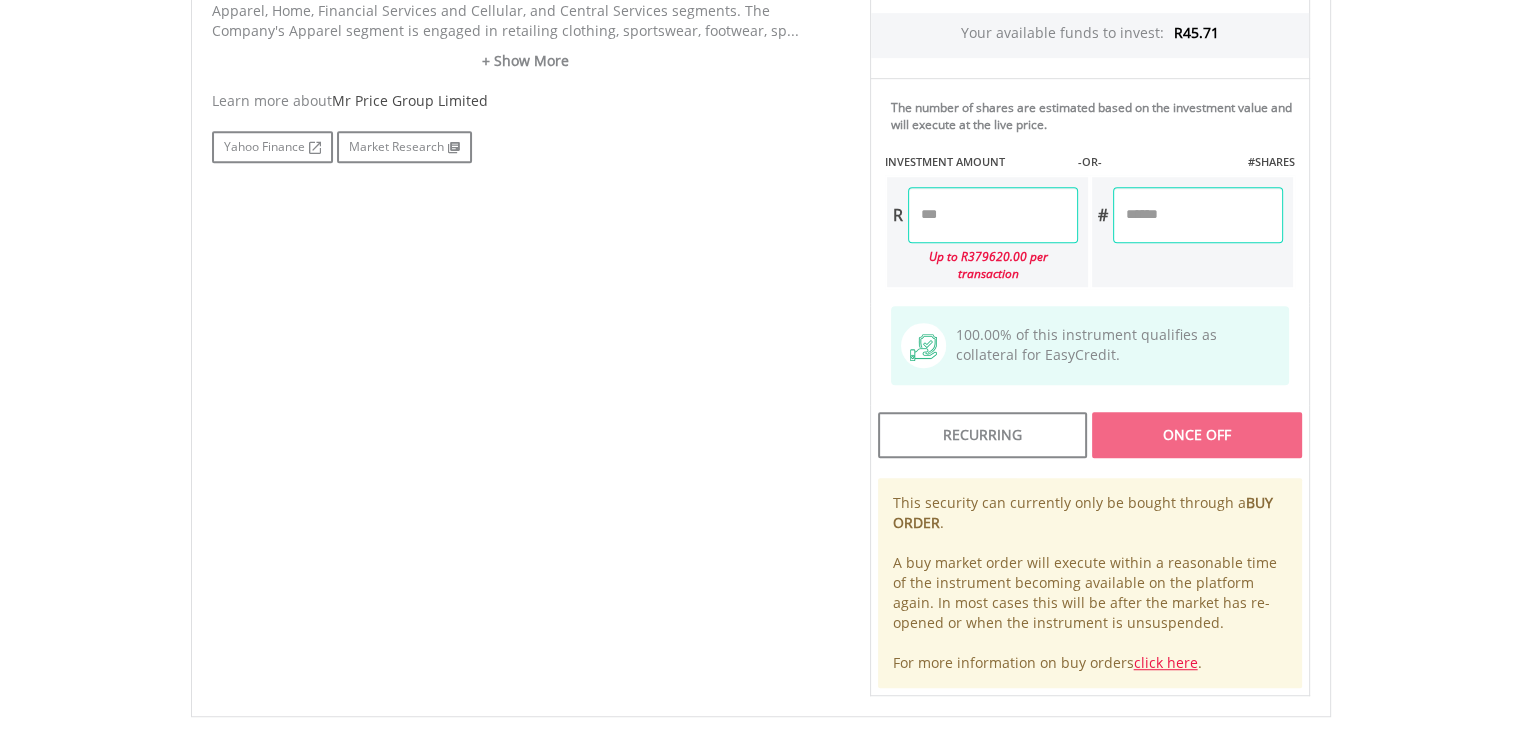 scroll, scrollTop: 1119, scrollLeft: 0, axis: vertical 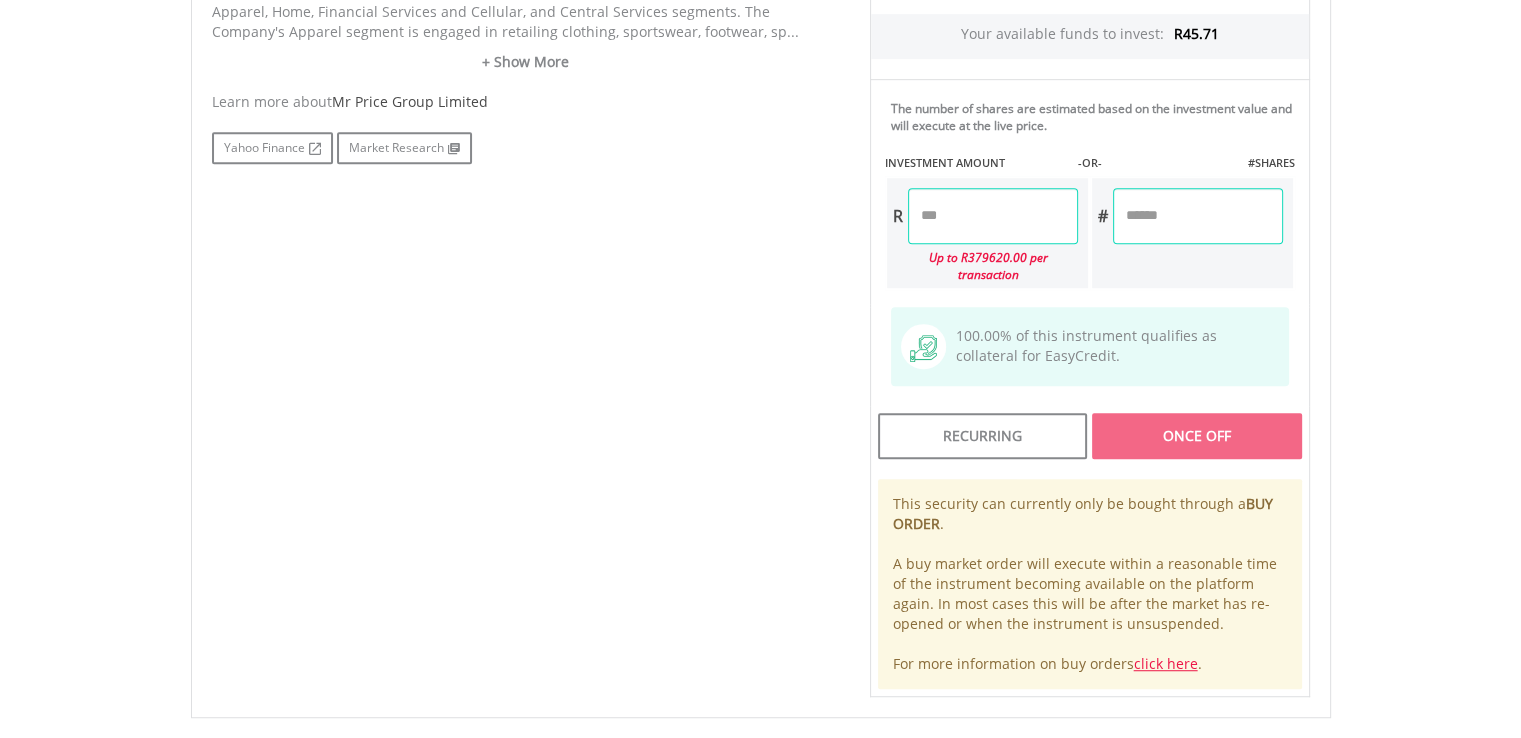 click at bounding box center [993, 216] 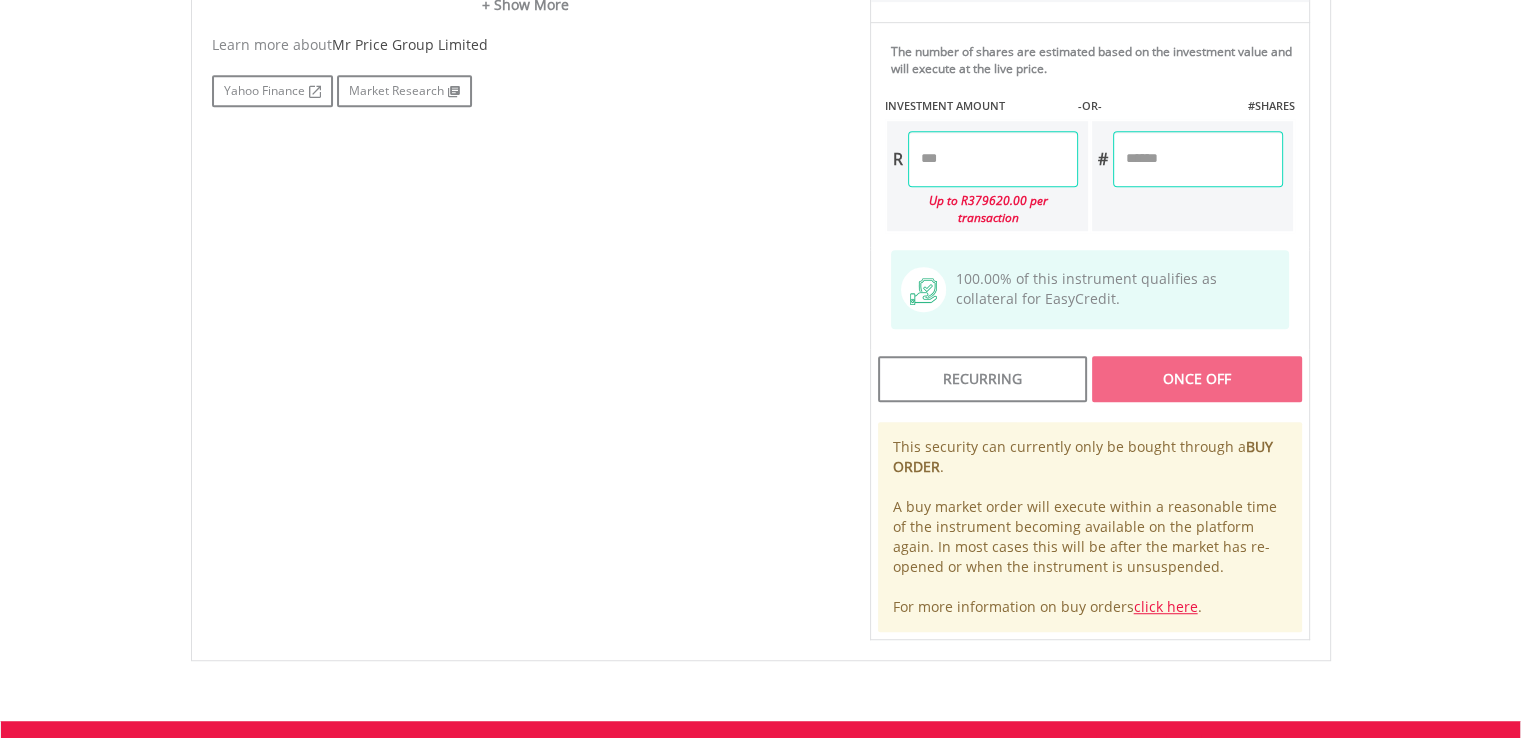 scroll, scrollTop: 1177, scrollLeft: 0, axis: vertical 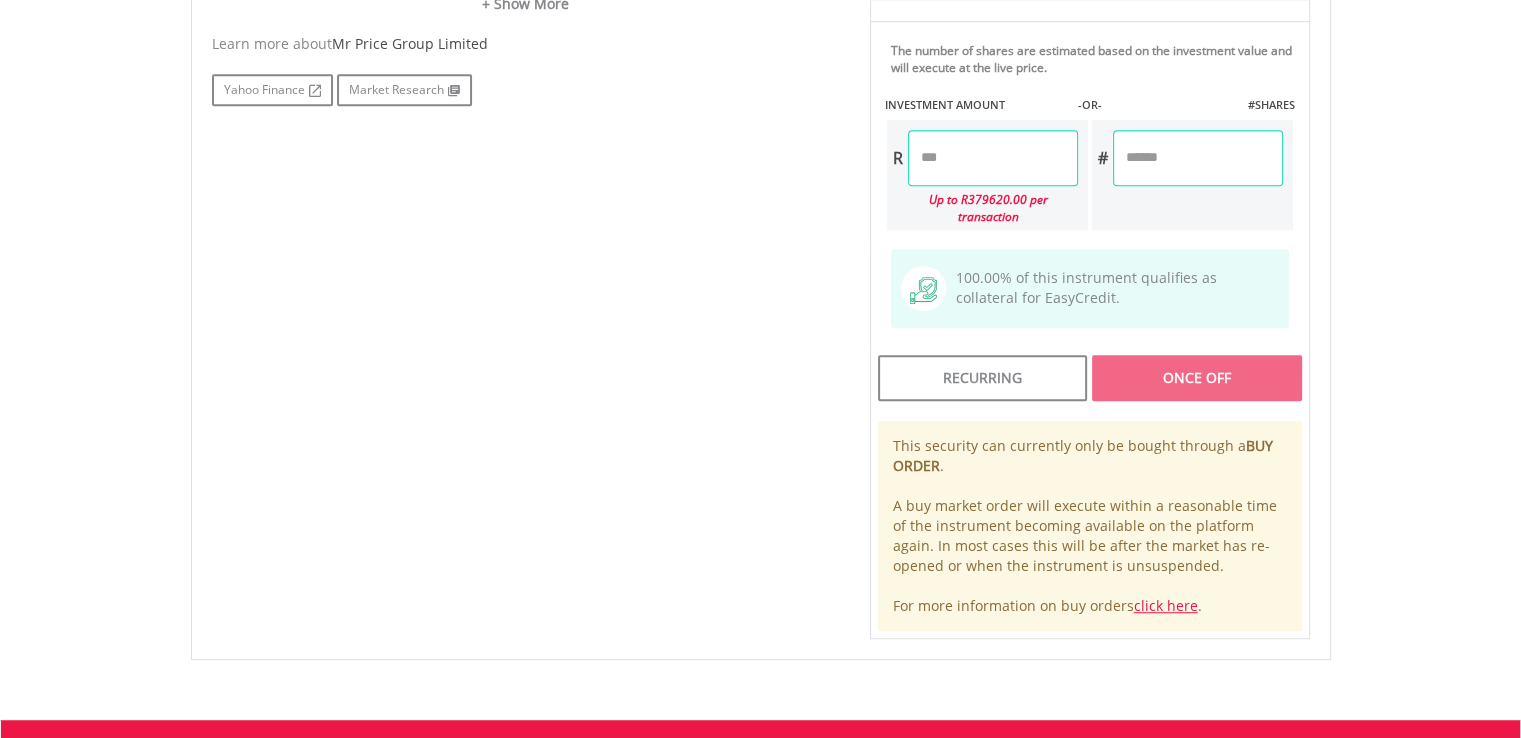 click at bounding box center (993, 158) 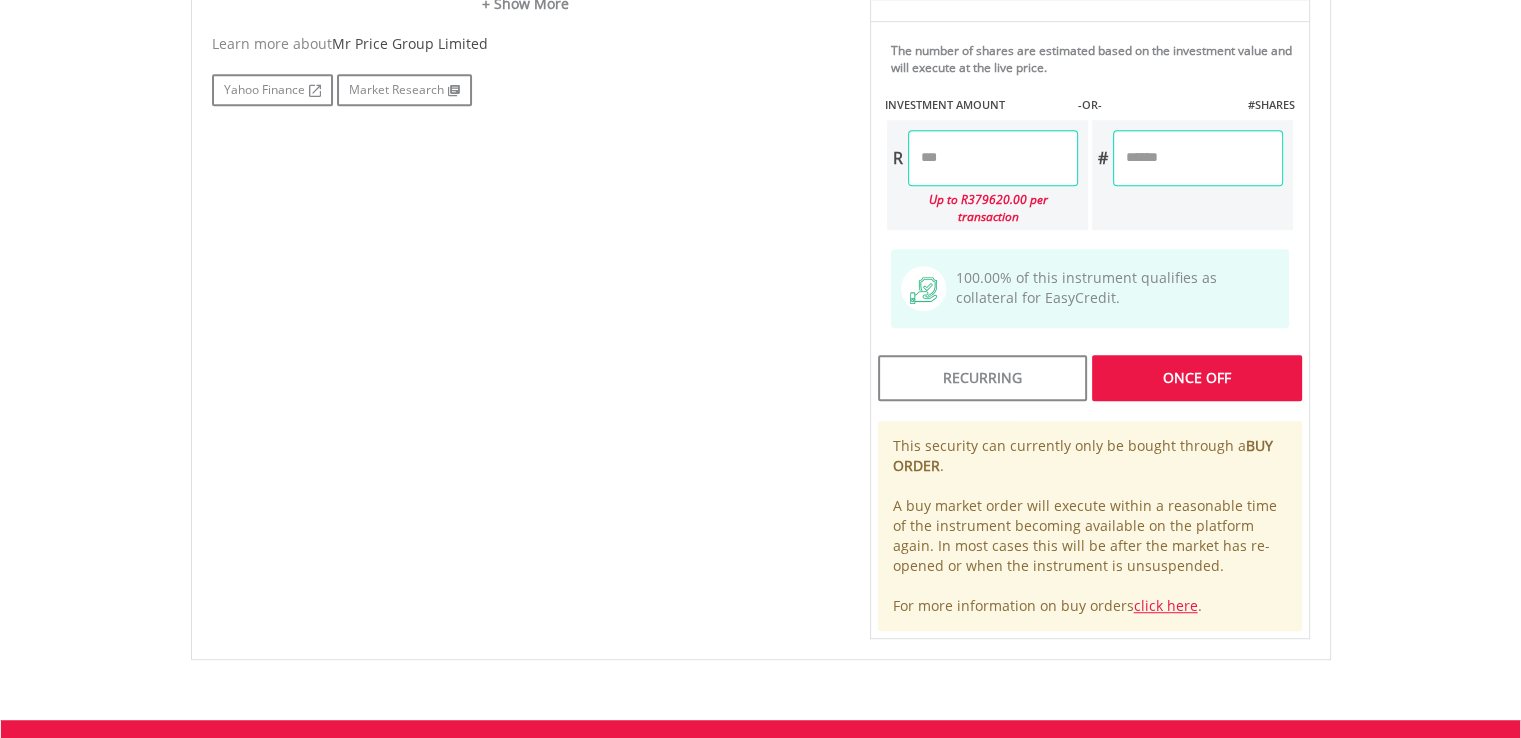 click on "Last Updated Price:
15-min. Delay*
Price Update Cost:
0
Credits
Market Closed
SELLING AT (BID)
BUYING AT                     (ASK)
LAST PRICE
R205.99
R216.00
R207.83
0
R" at bounding box center (1090, 78) 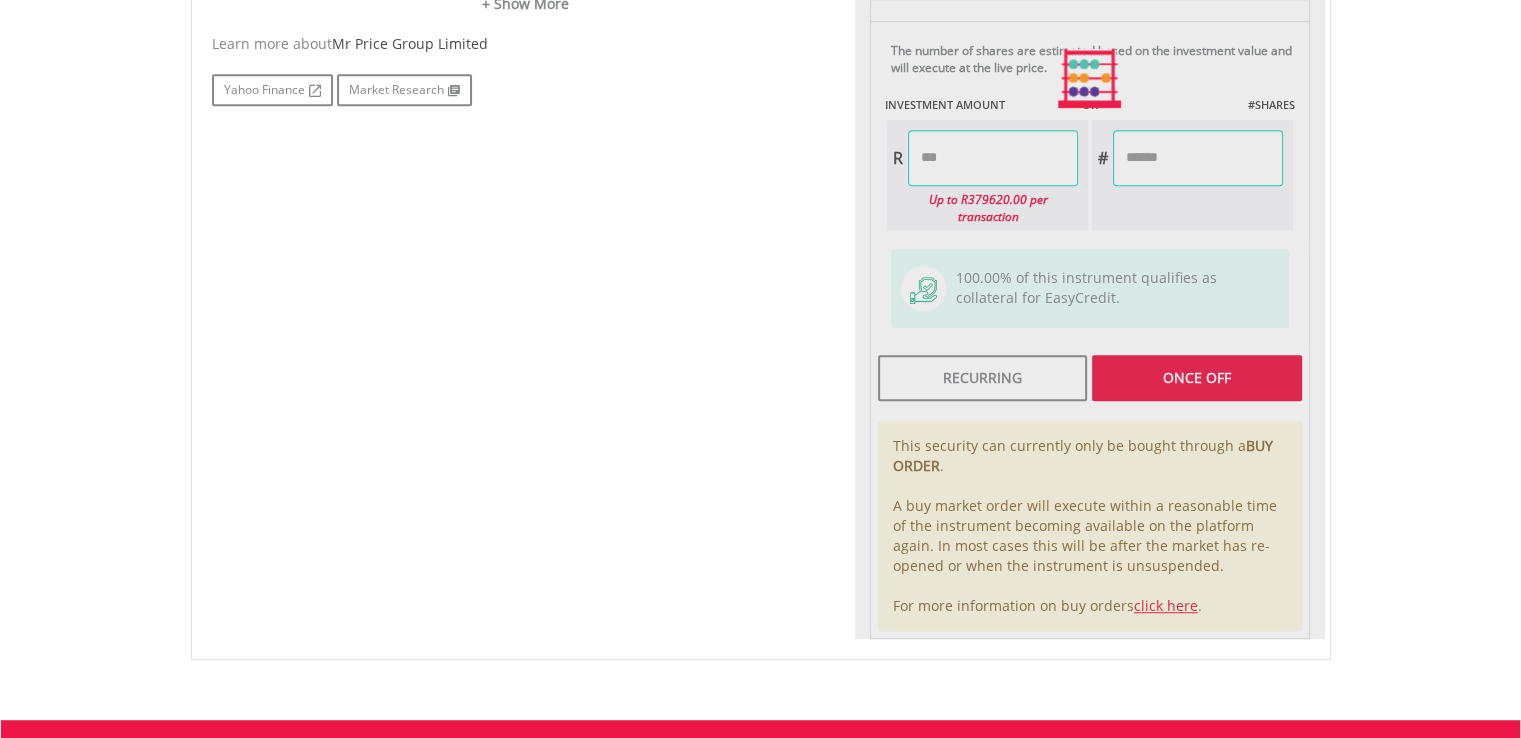 type on "*****" 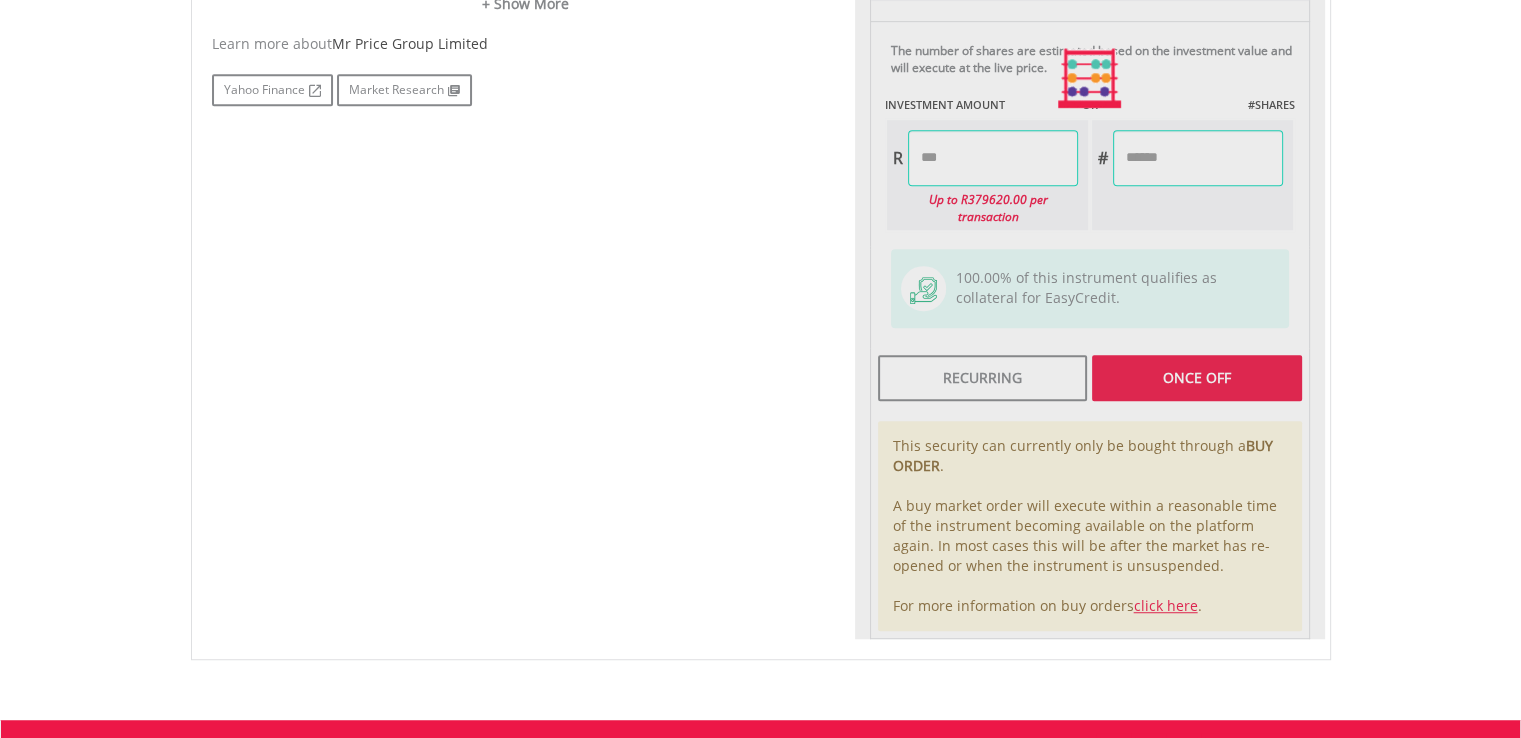 type on "******" 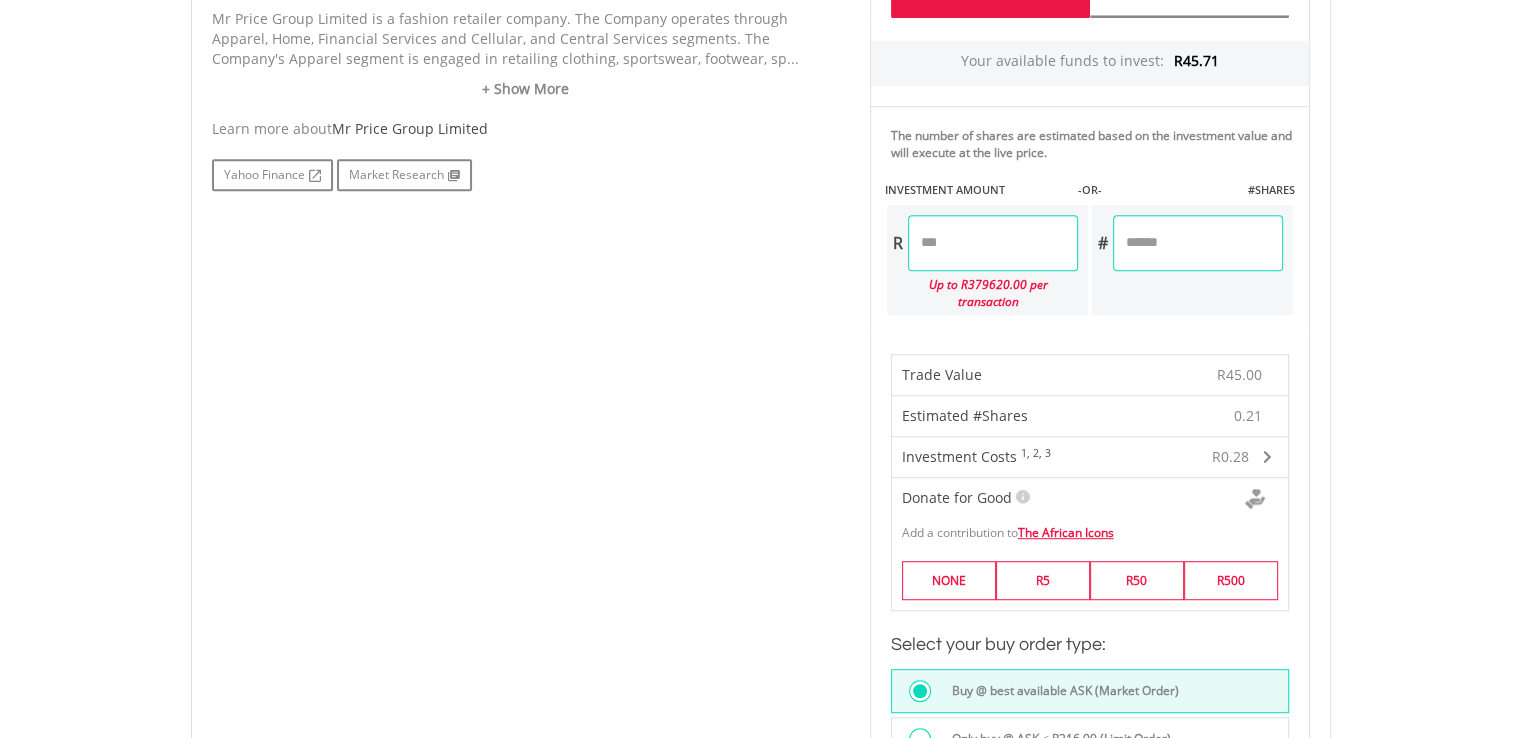 scroll, scrollTop: 1084, scrollLeft: 0, axis: vertical 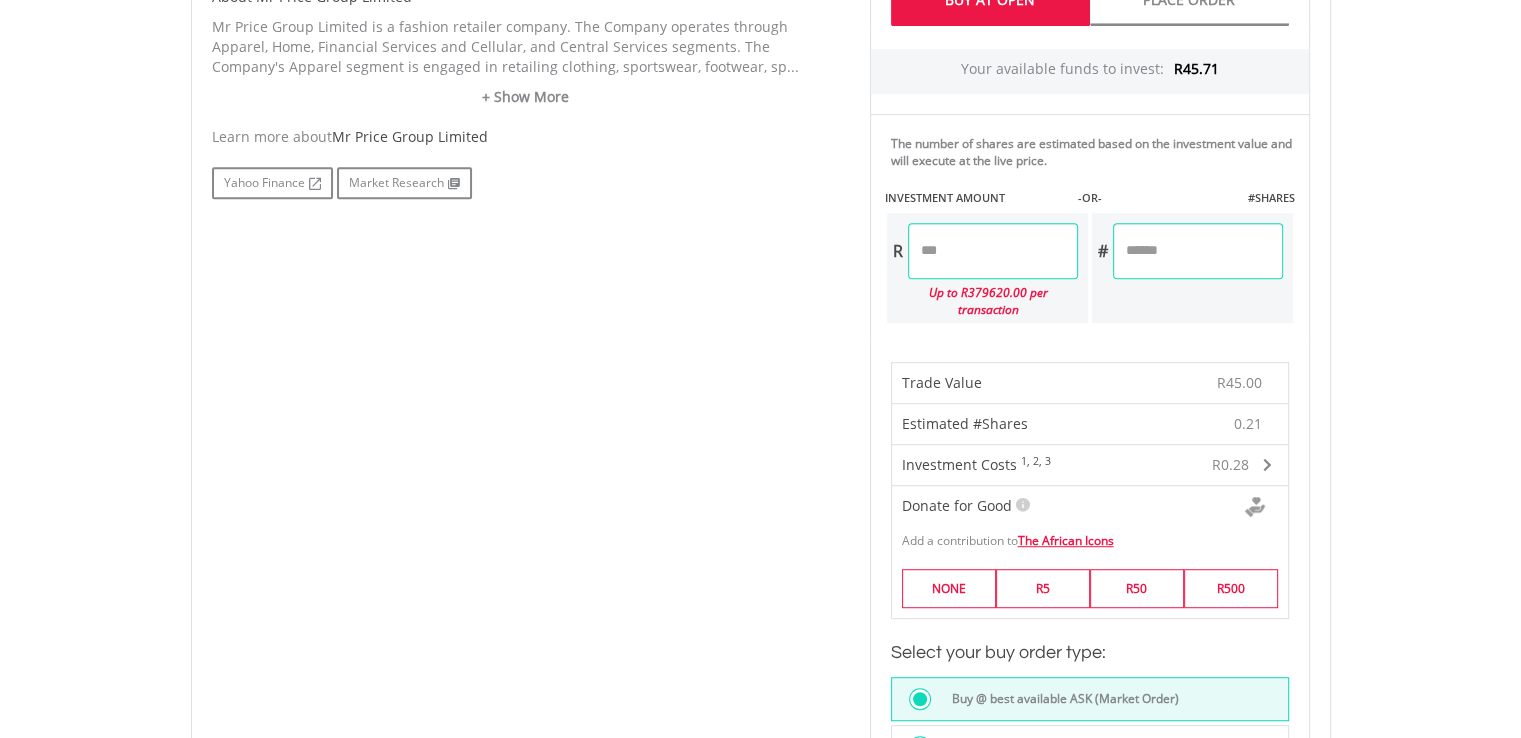 click on "*****" at bounding box center (993, 251) 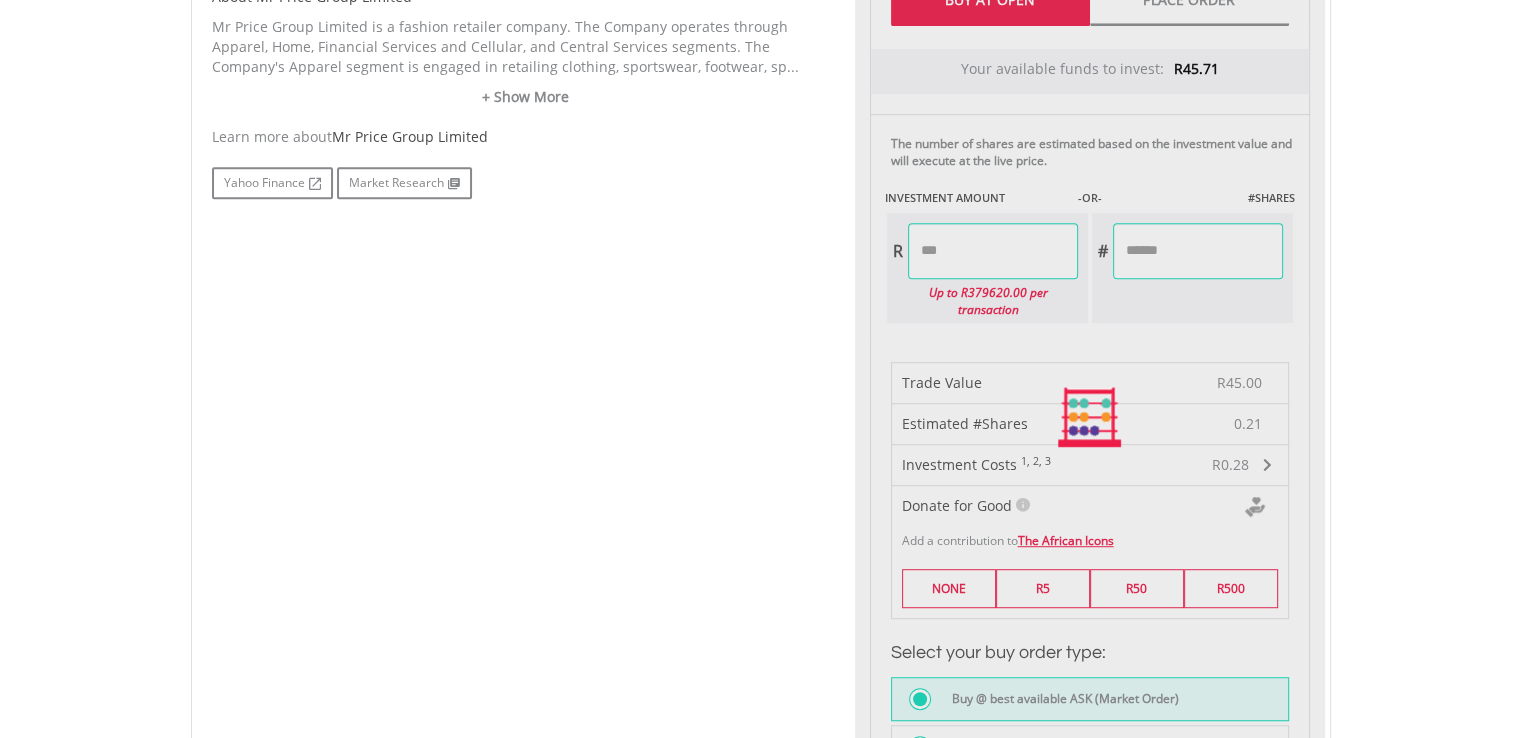 type on "******" 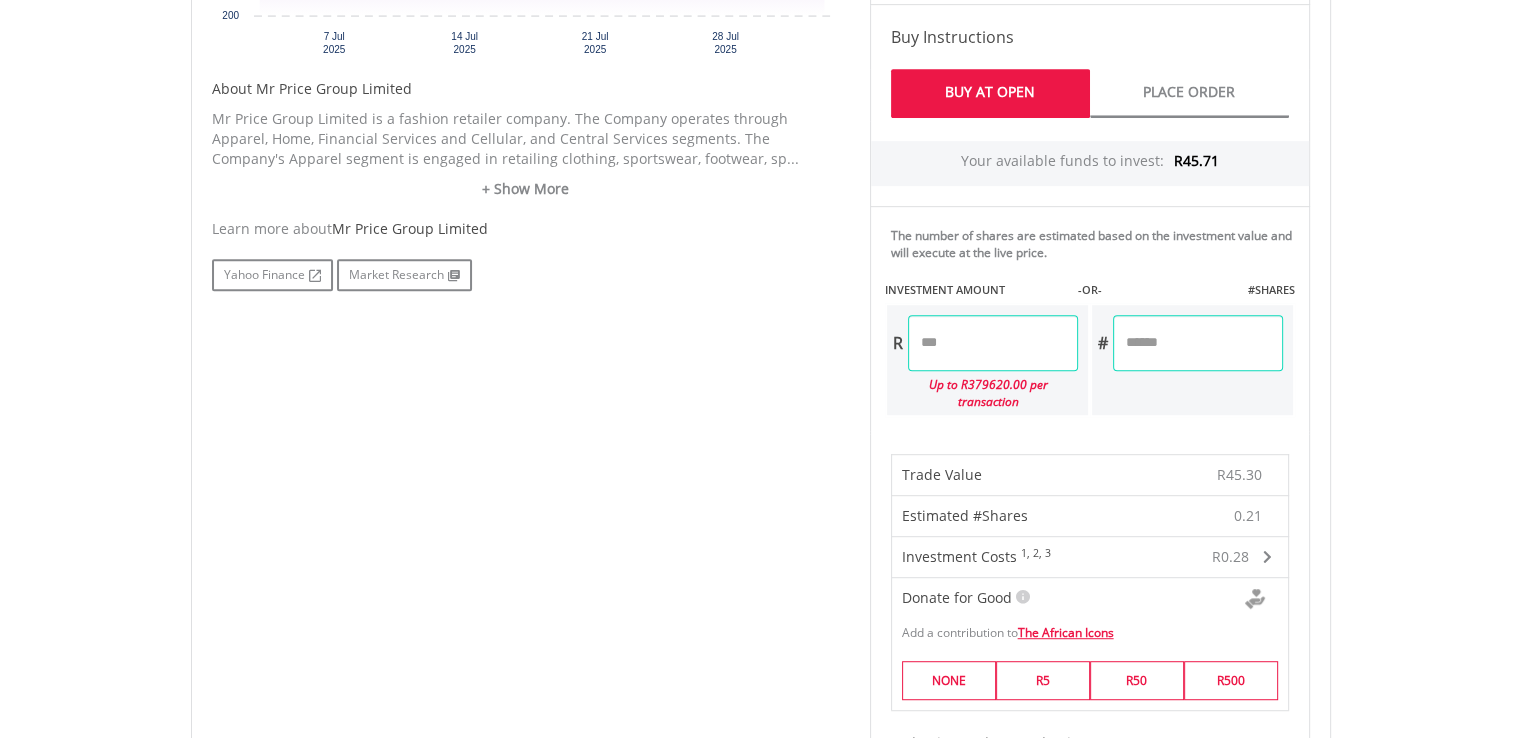 scroll, scrollTop: 989, scrollLeft: 0, axis: vertical 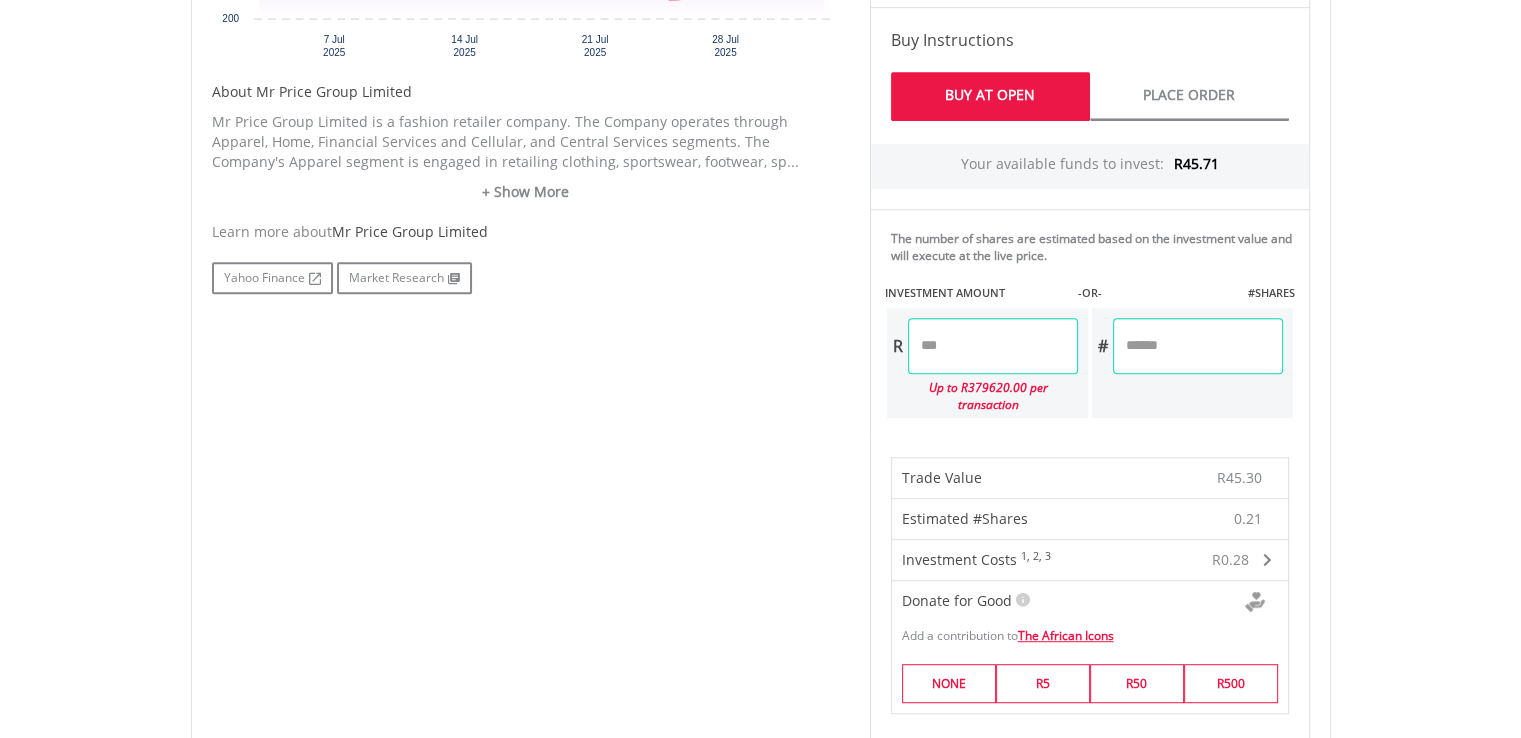 click on "*****" at bounding box center [993, 346] 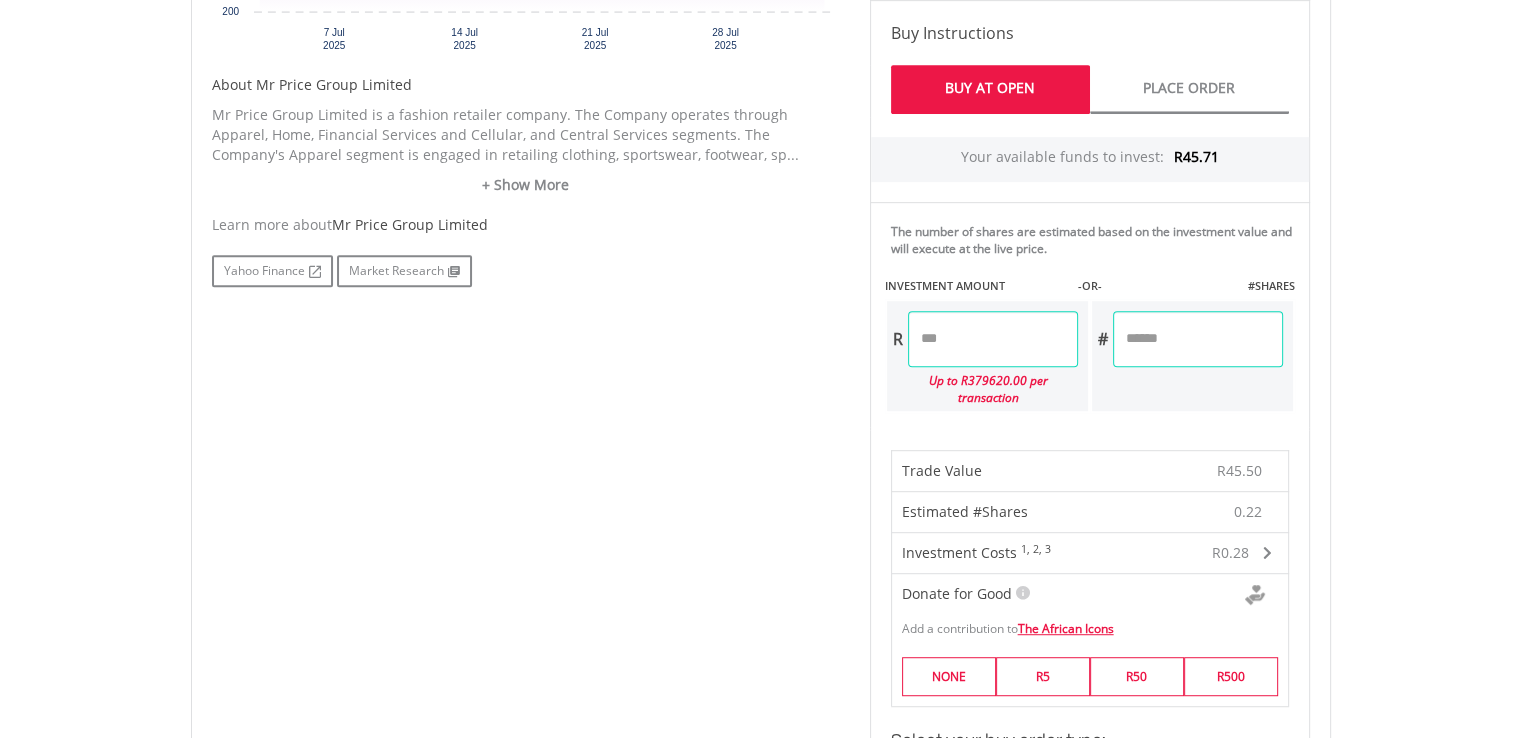 scroll, scrollTop: 993, scrollLeft: 0, axis: vertical 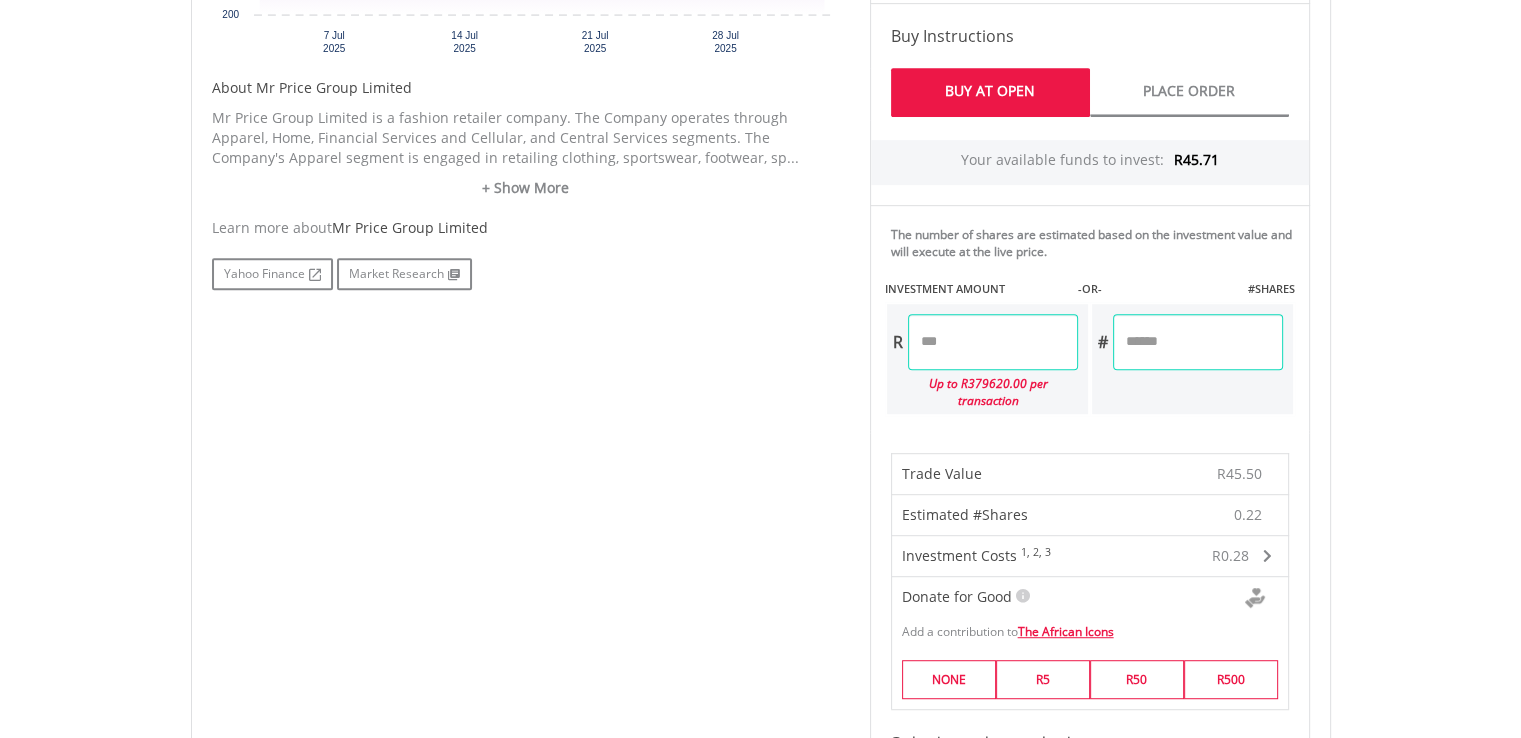 click on "*****" at bounding box center (993, 342) 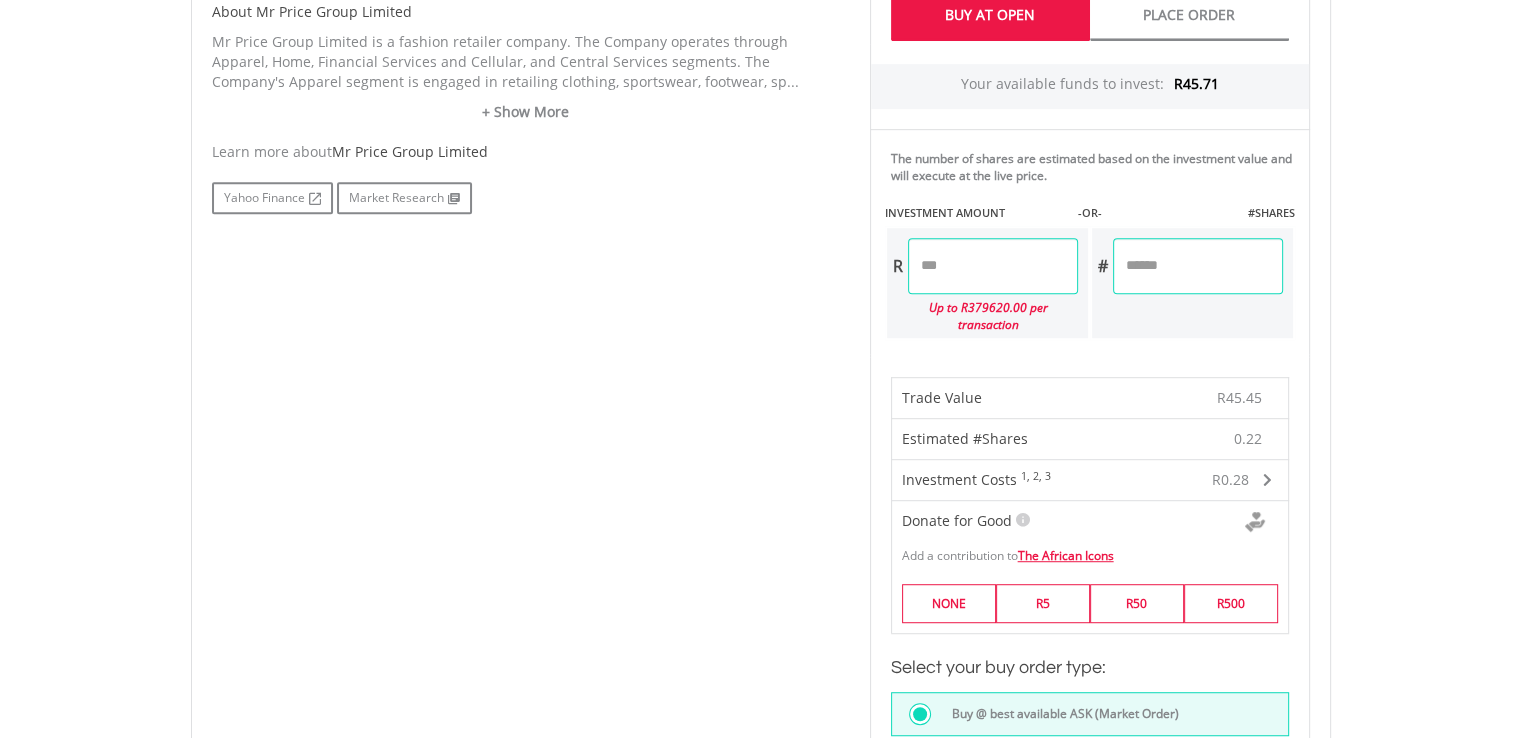 scroll, scrollTop: 1068, scrollLeft: 0, axis: vertical 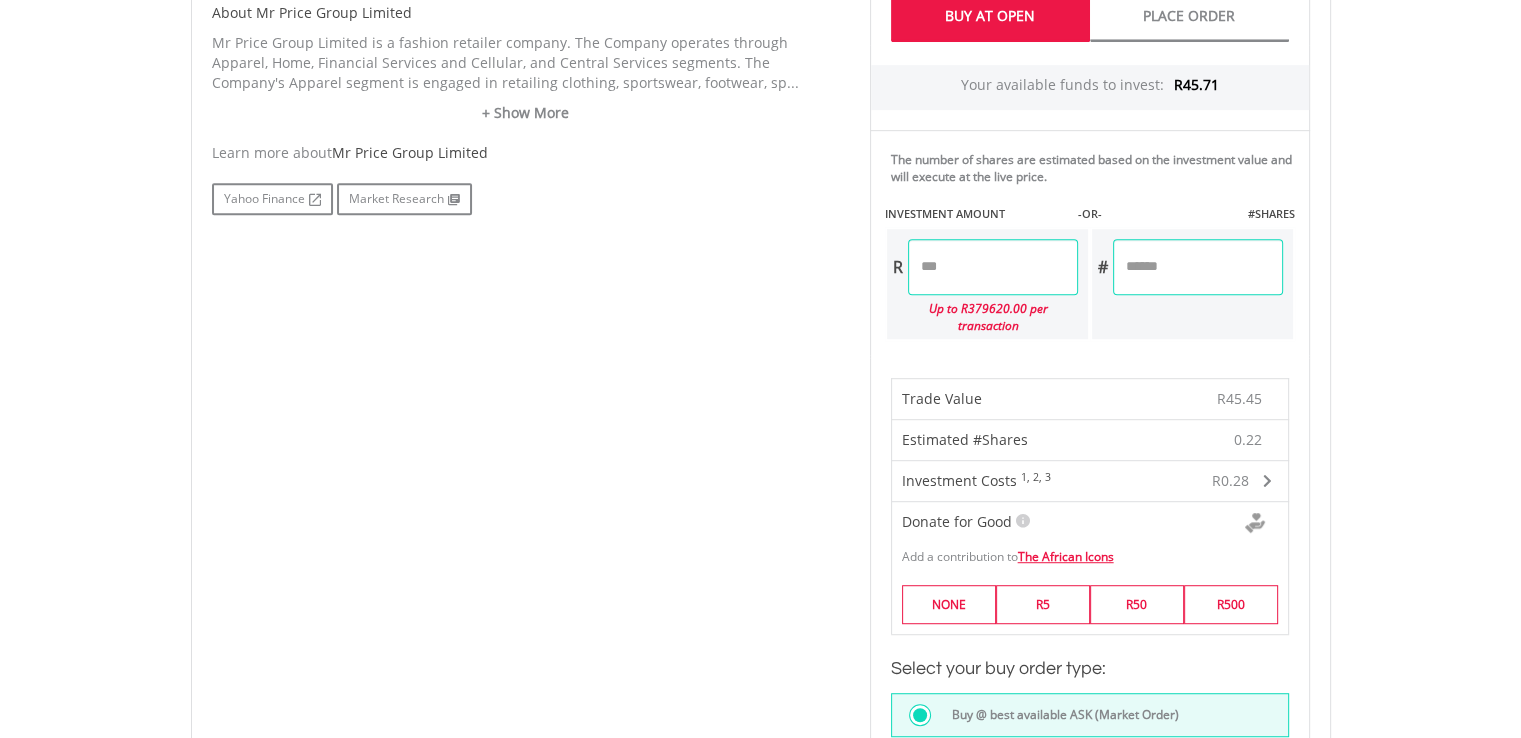 type on "*****" 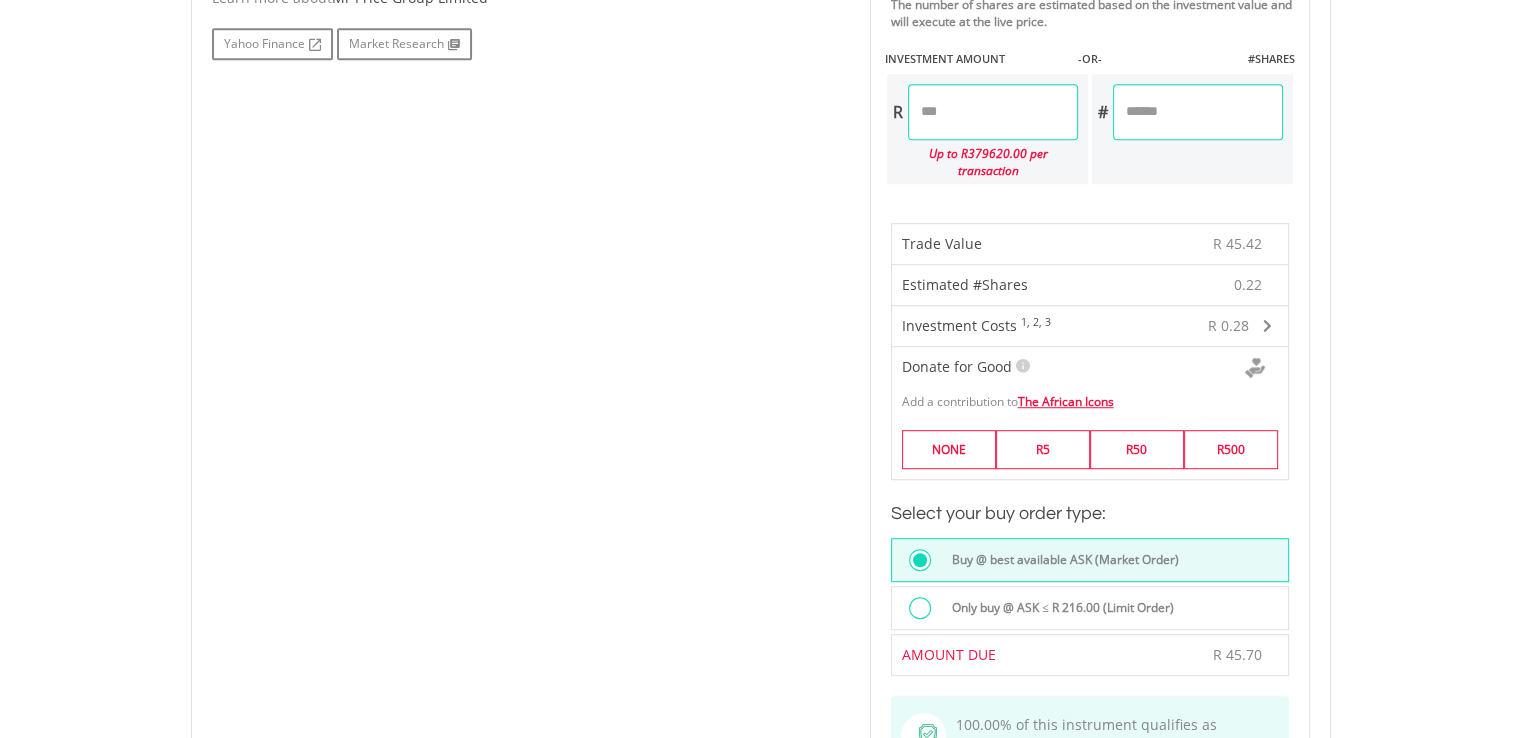 scroll, scrollTop: 1176, scrollLeft: 0, axis: vertical 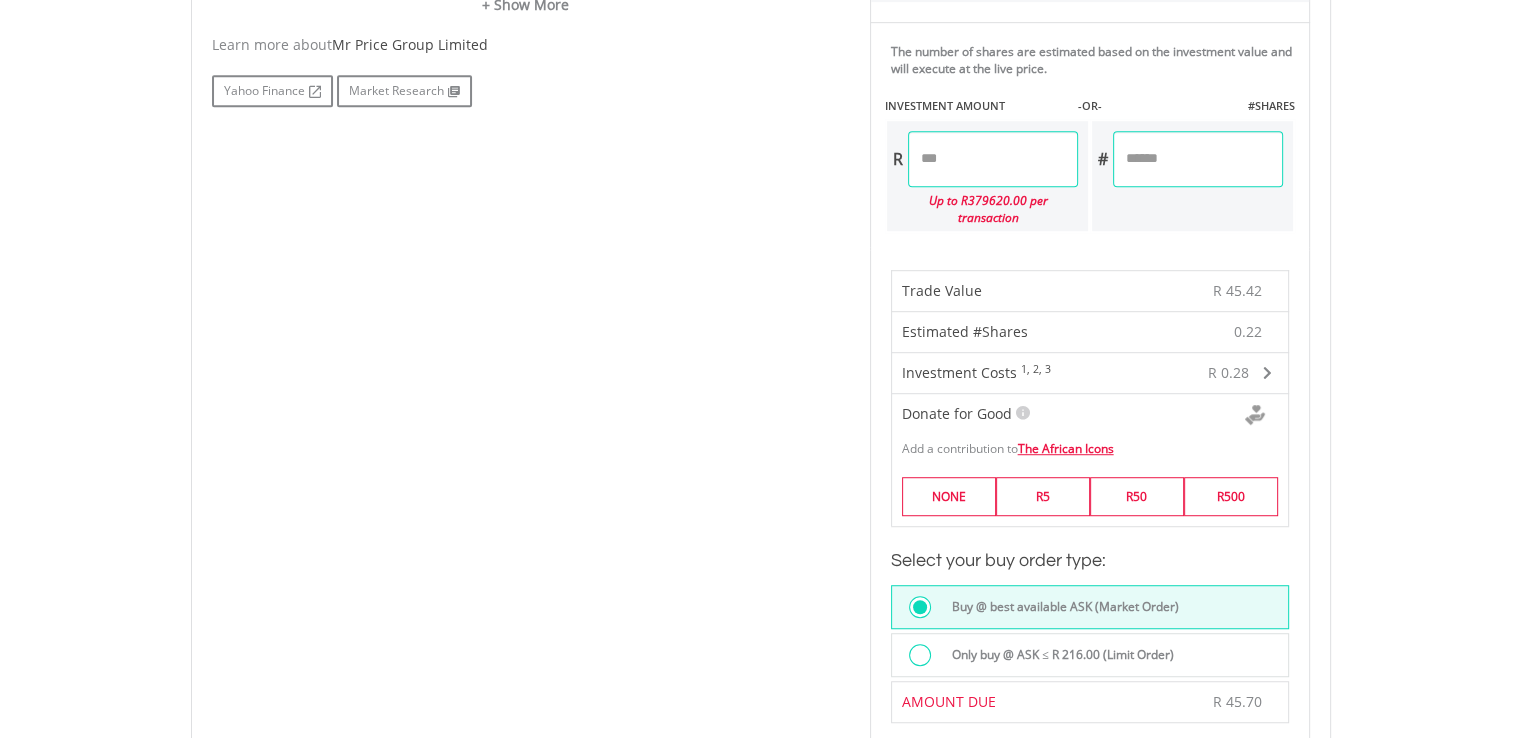 click on "*****" at bounding box center [993, 159] 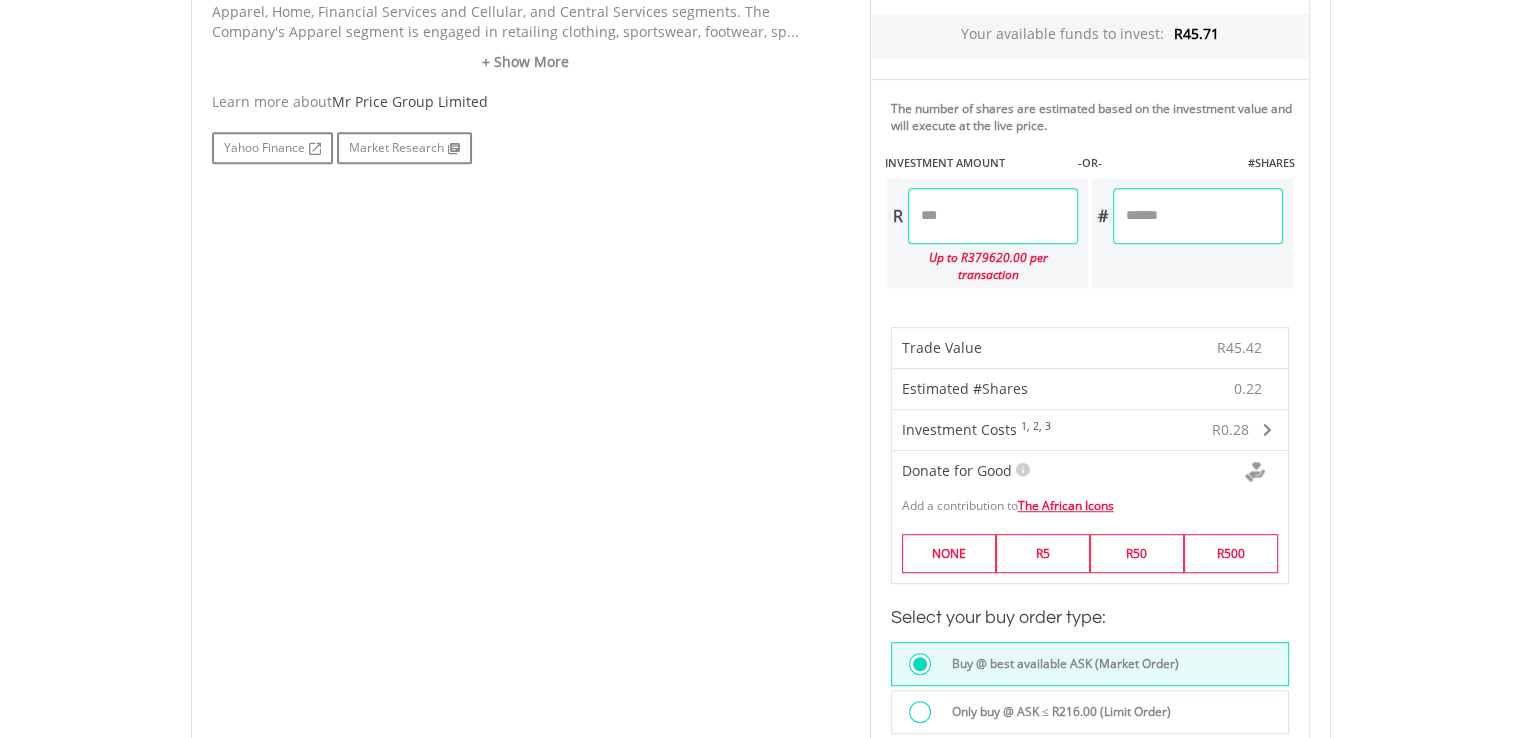 scroll, scrollTop: 1108, scrollLeft: 0, axis: vertical 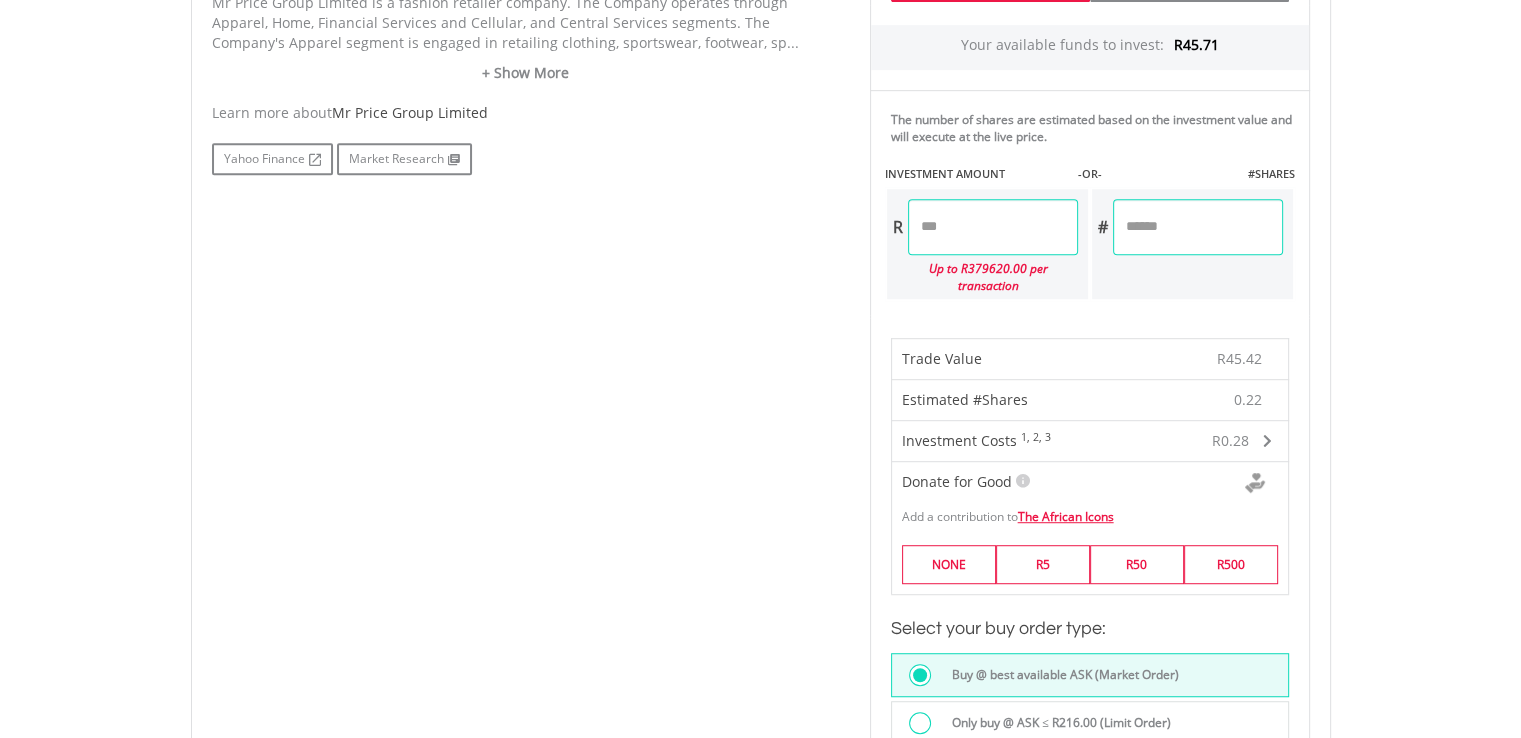 type on "*****" 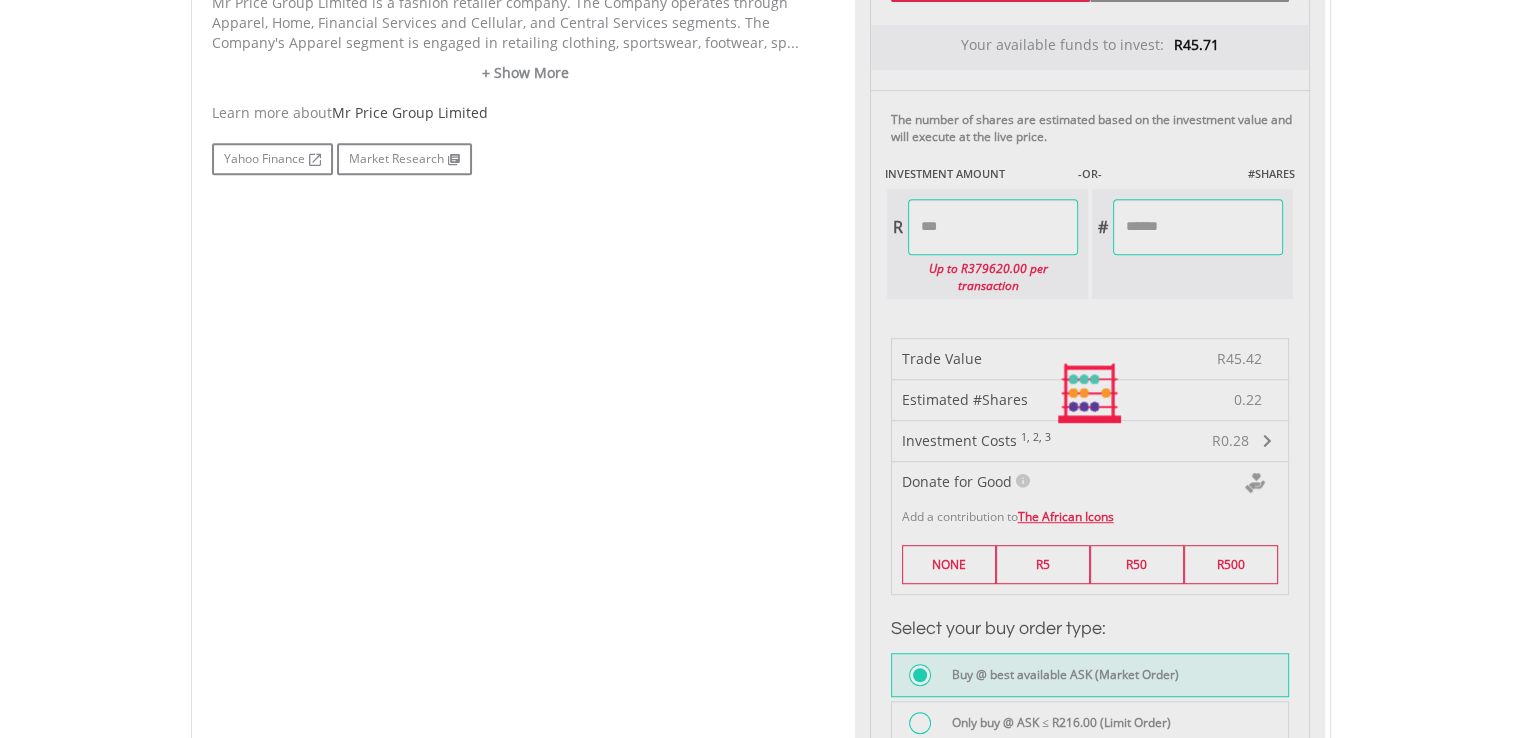 type on "******" 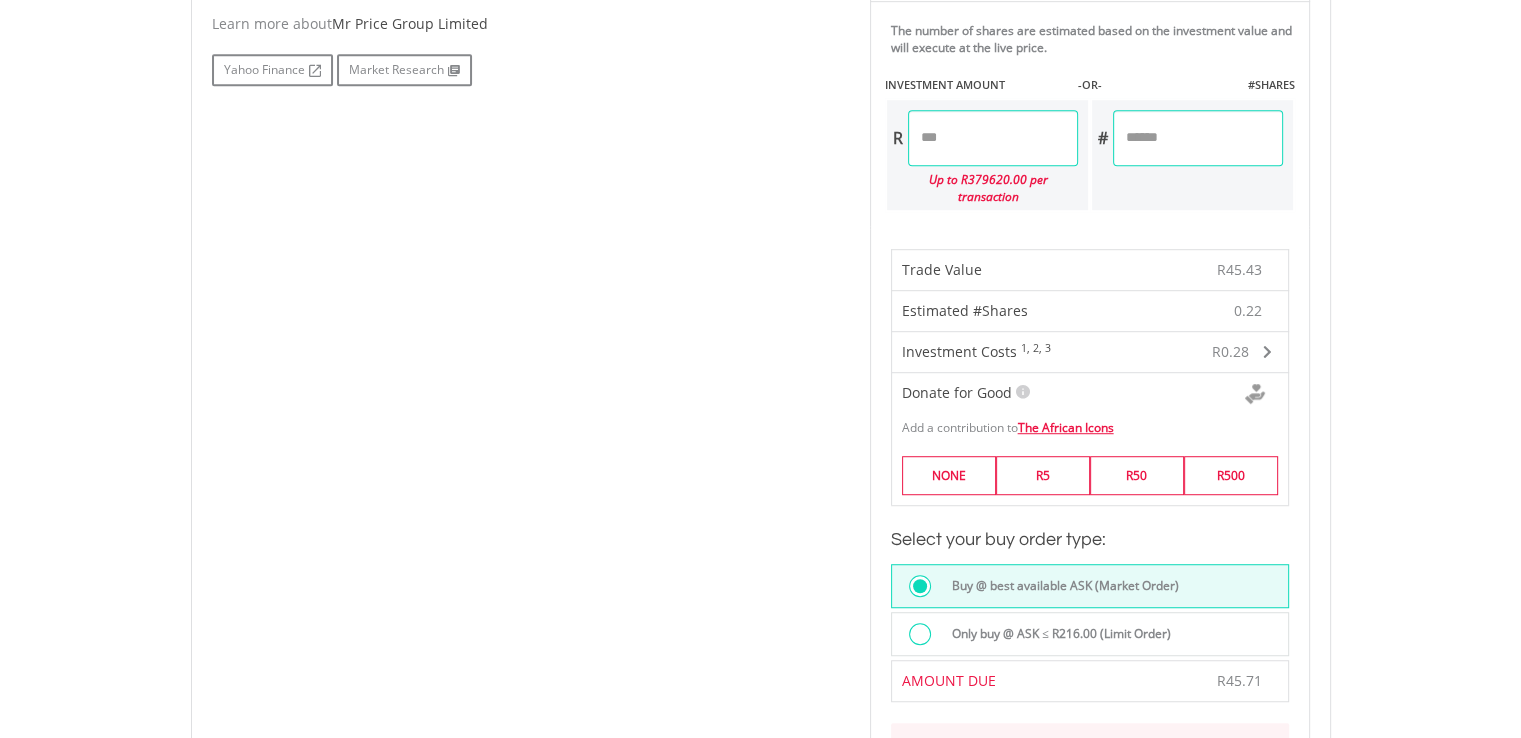 scroll, scrollTop: 1195, scrollLeft: 0, axis: vertical 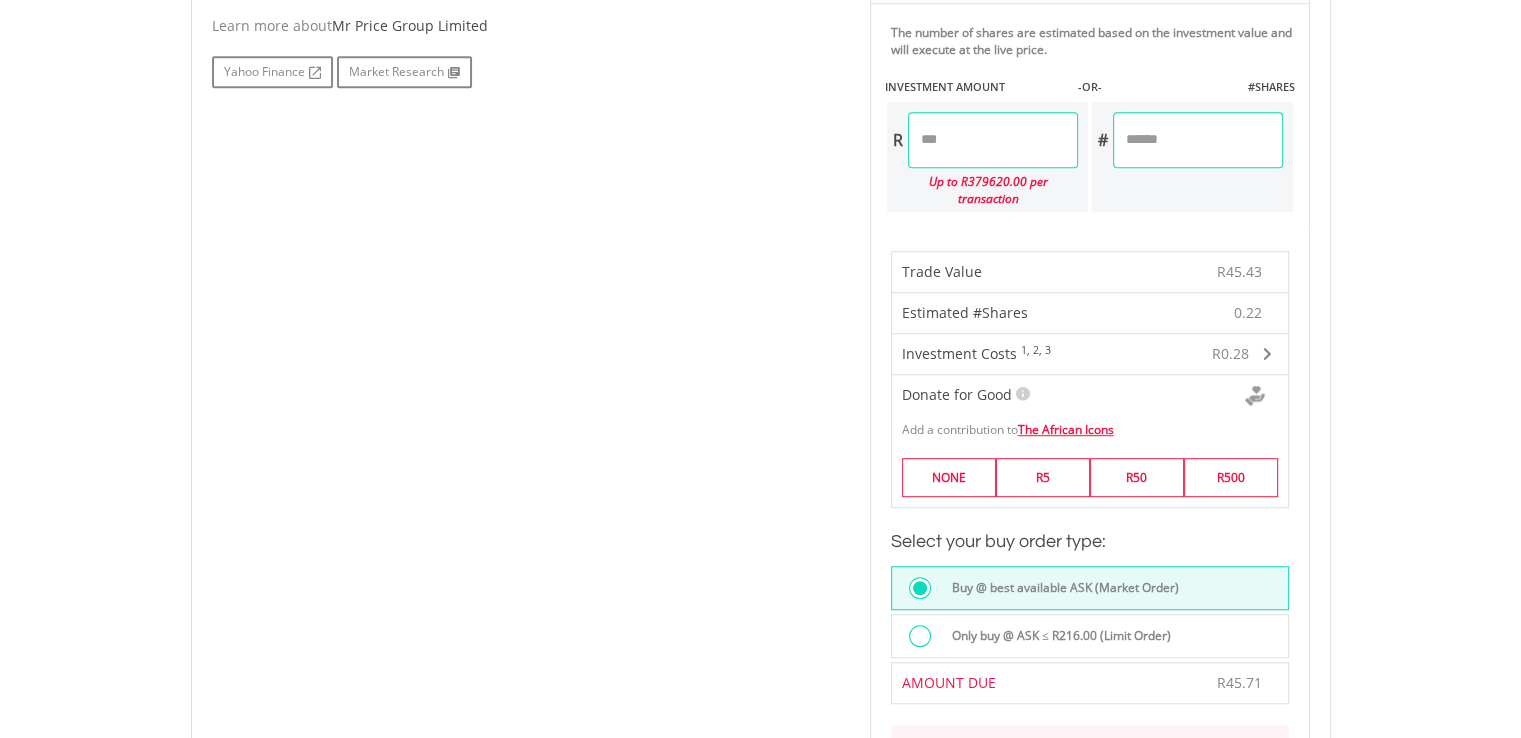 type on "*****" 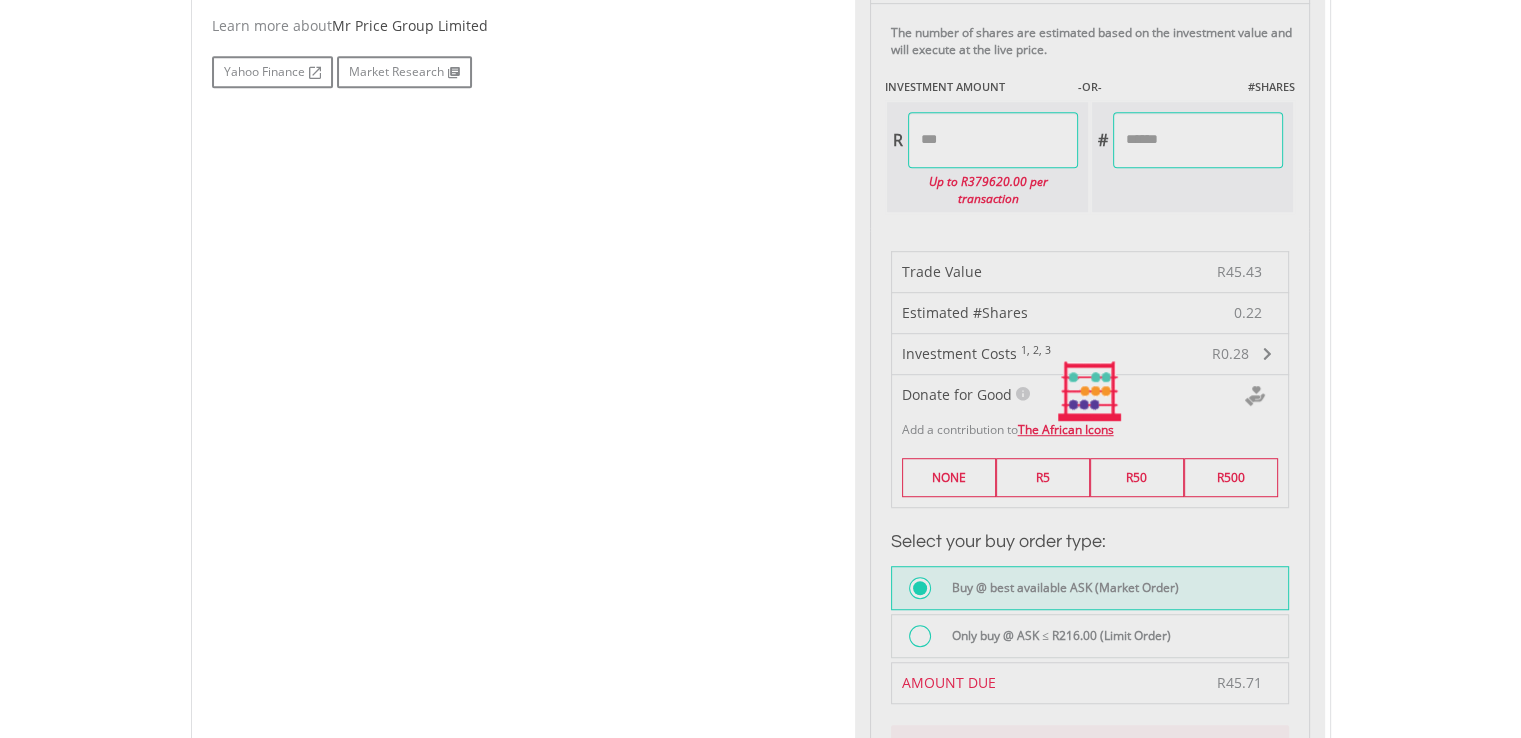 type on "******" 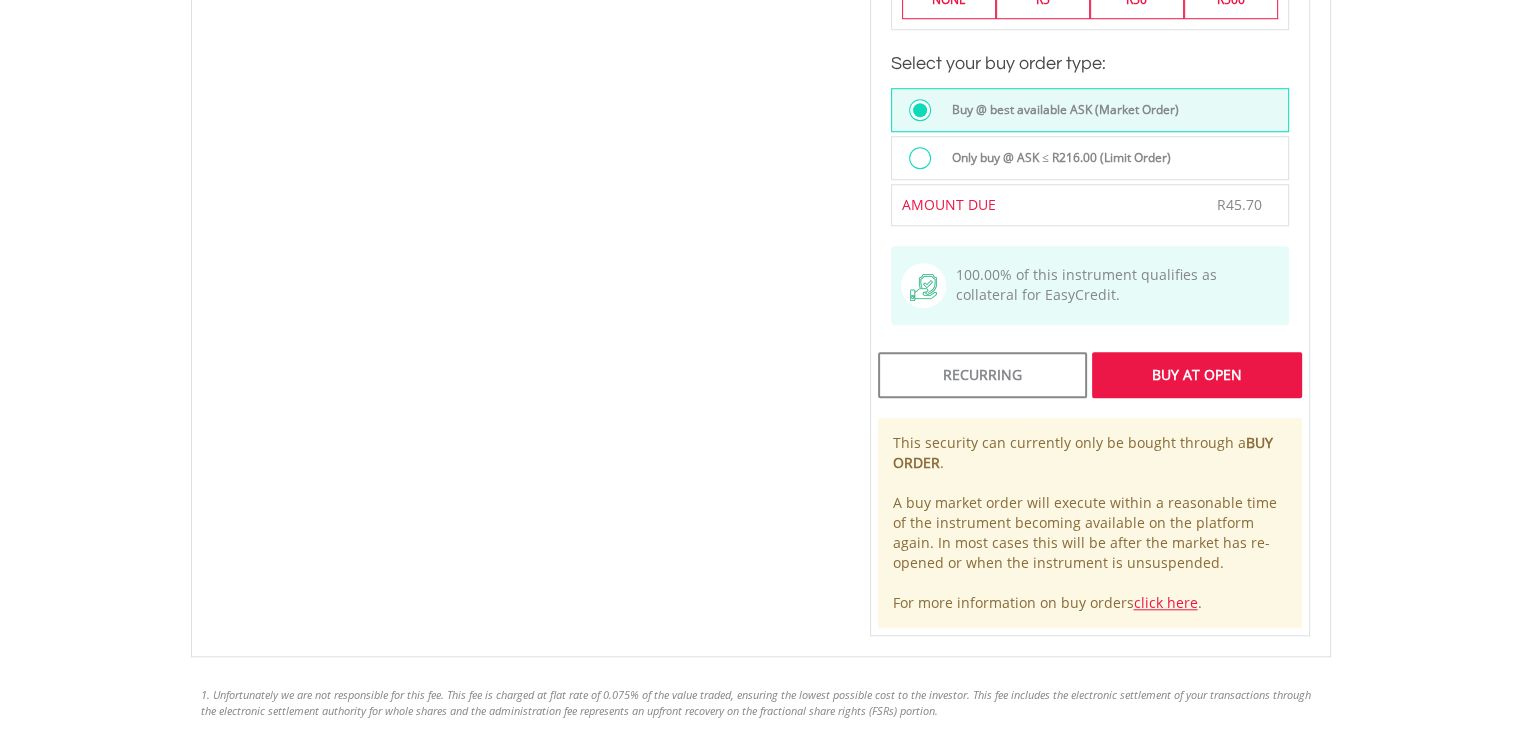 scroll, scrollTop: 1664, scrollLeft: 0, axis: vertical 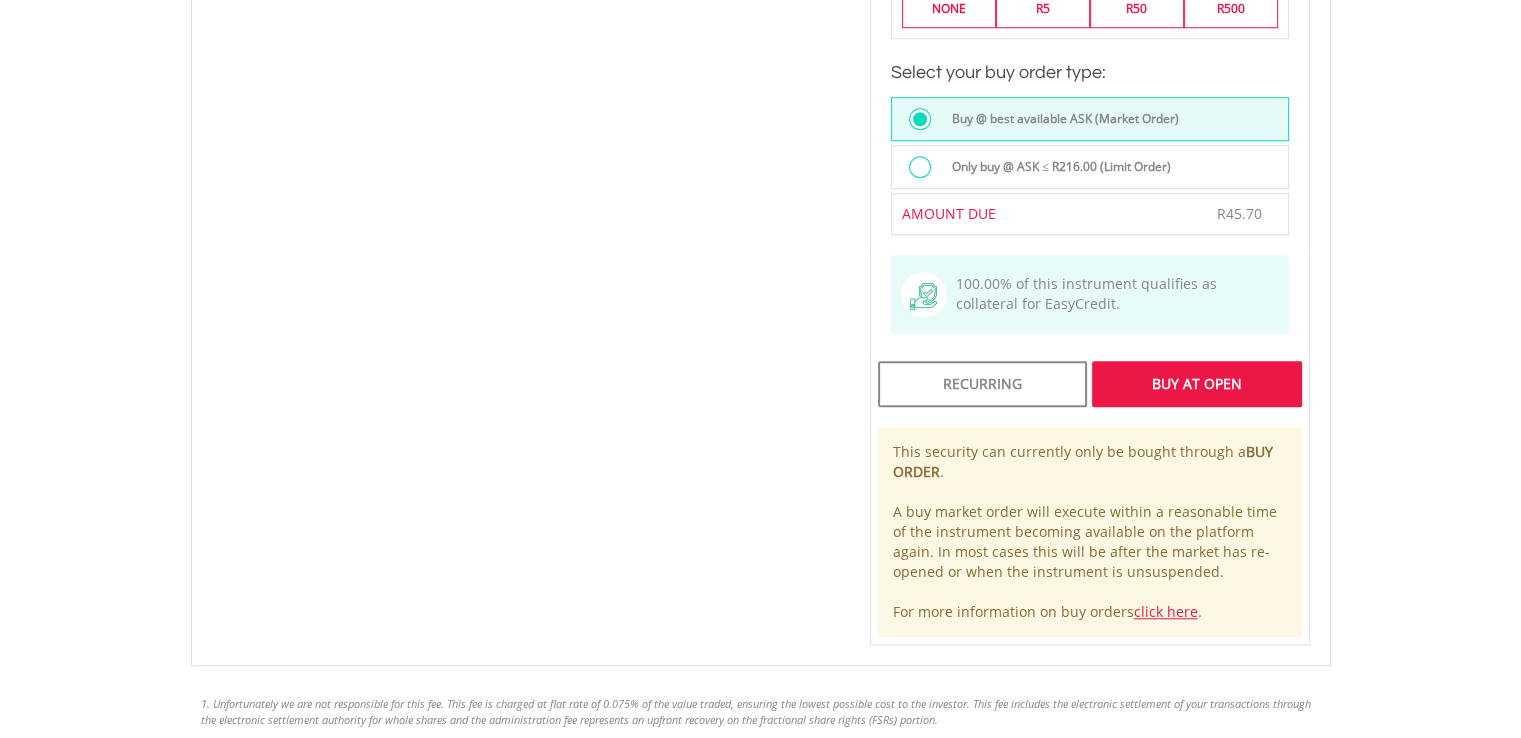 click on "Buy At Open" at bounding box center [1196, 384] 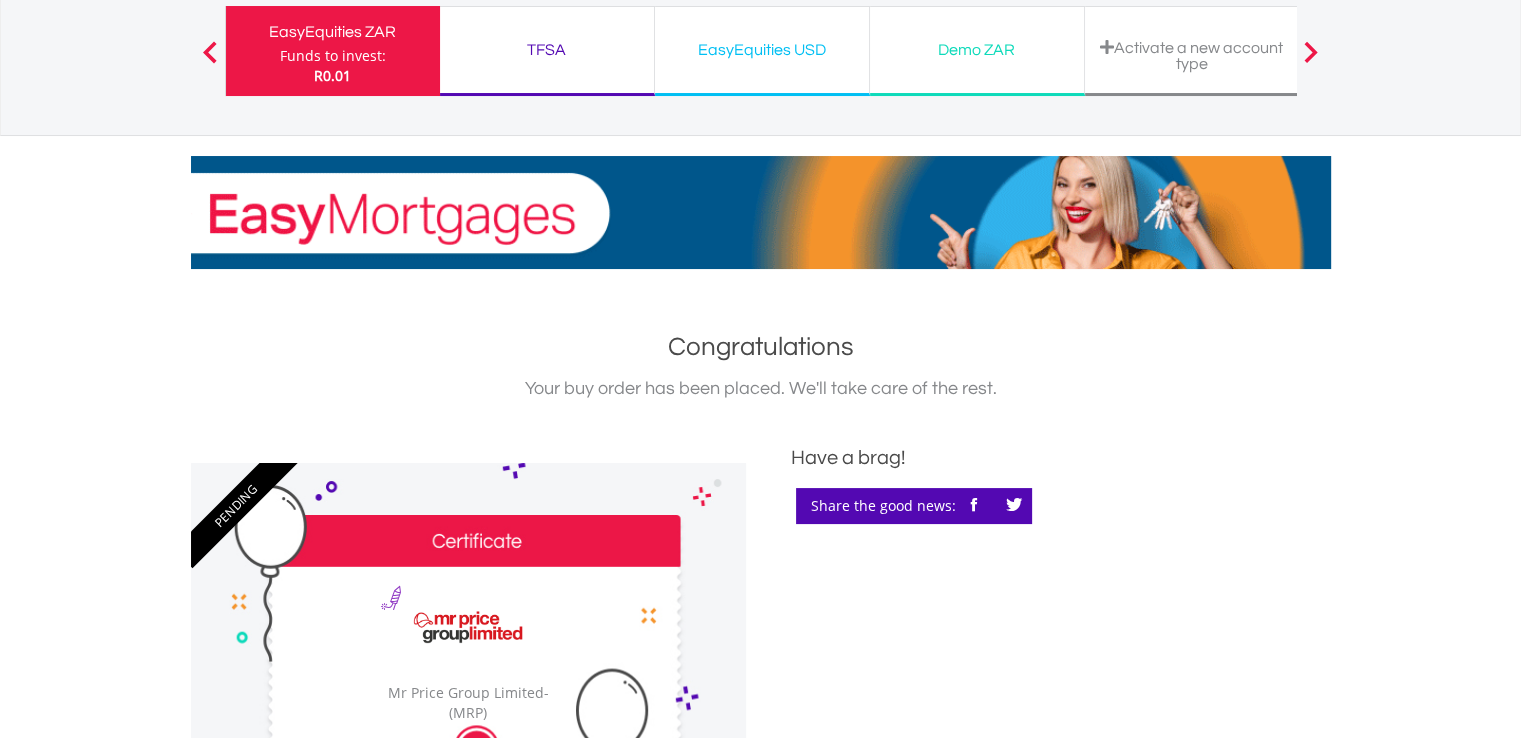 scroll, scrollTop: 0, scrollLeft: 0, axis: both 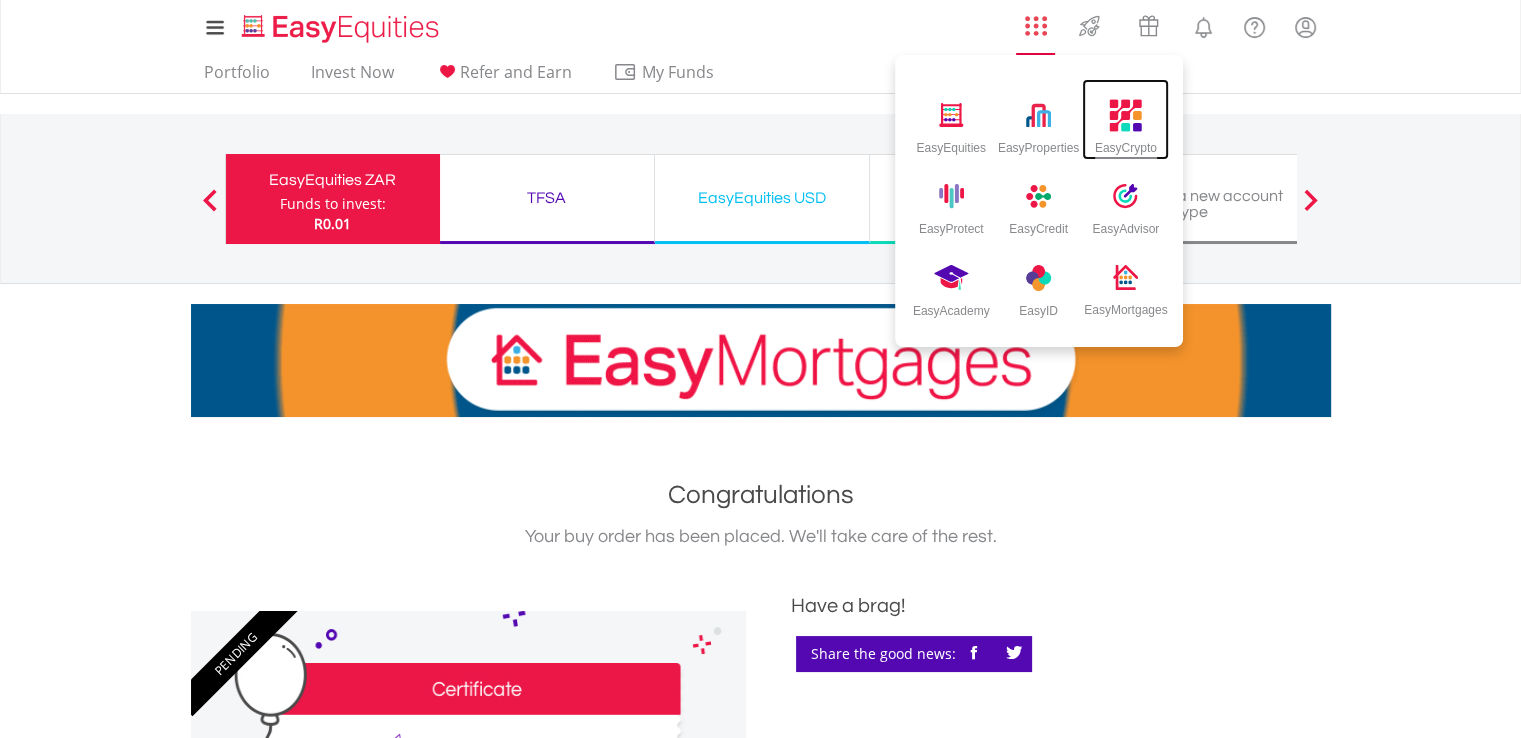 click on "EasyCrypto" at bounding box center [1126, 144] 